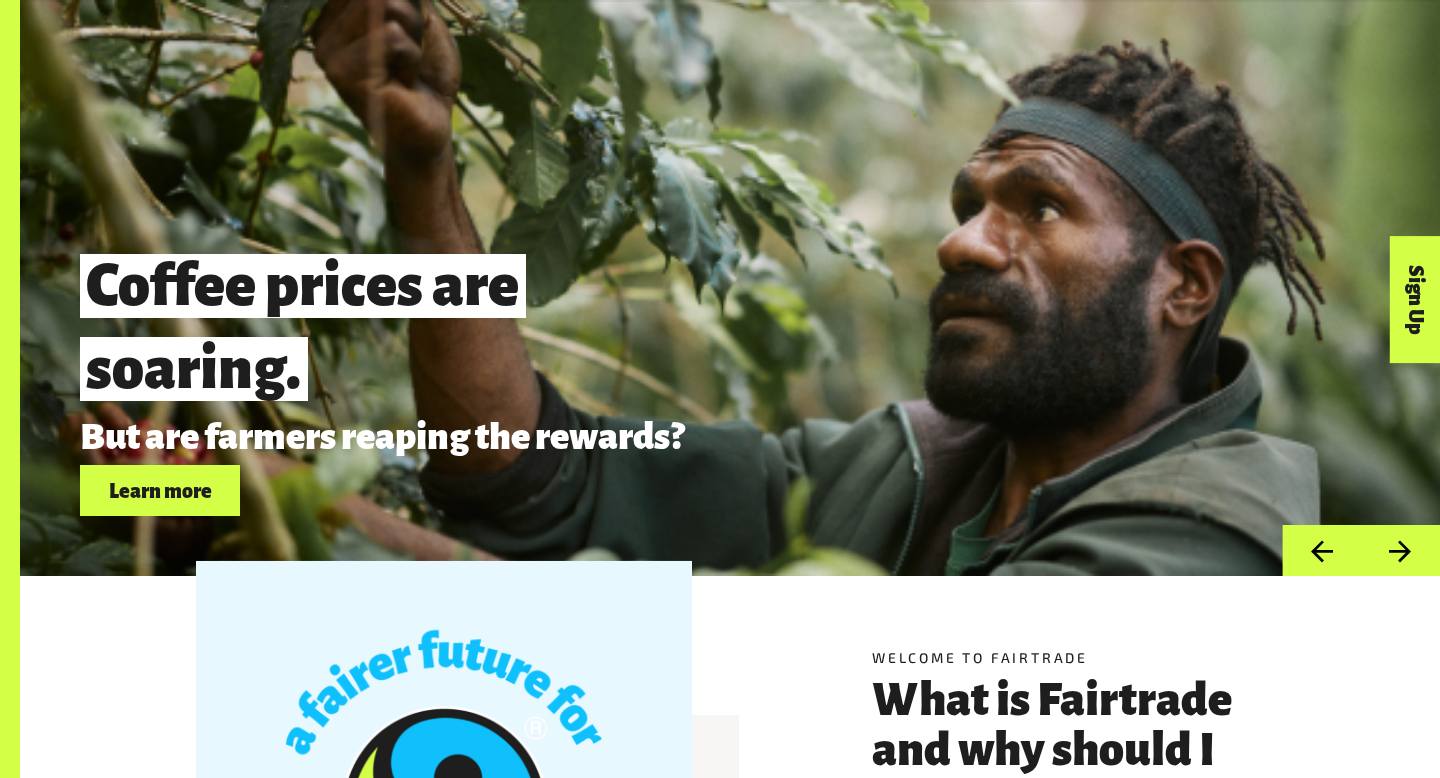 scroll, scrollTop: 2648, scrollLeft: 0, axis: vertical 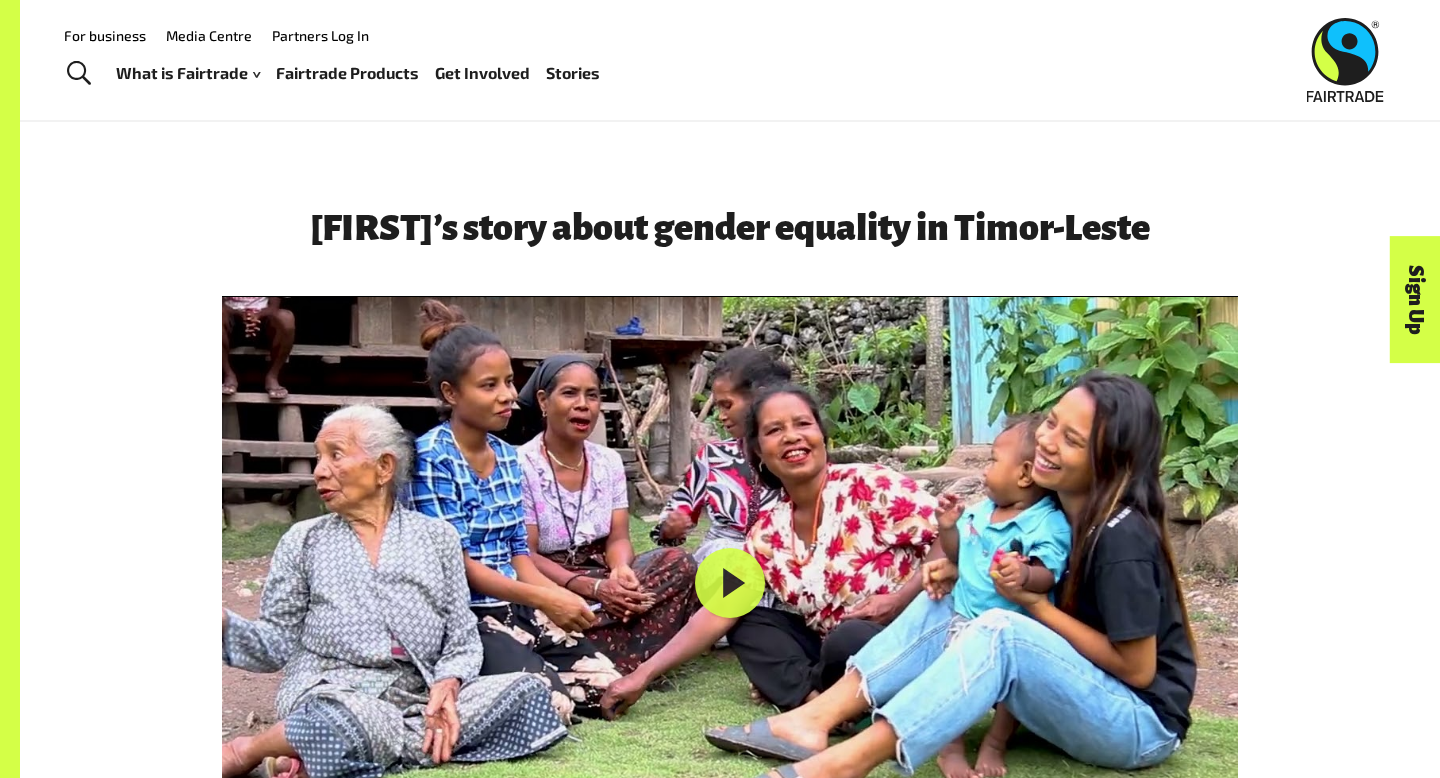 click on "Fairtrade Products" at bounding box center (347, 73) 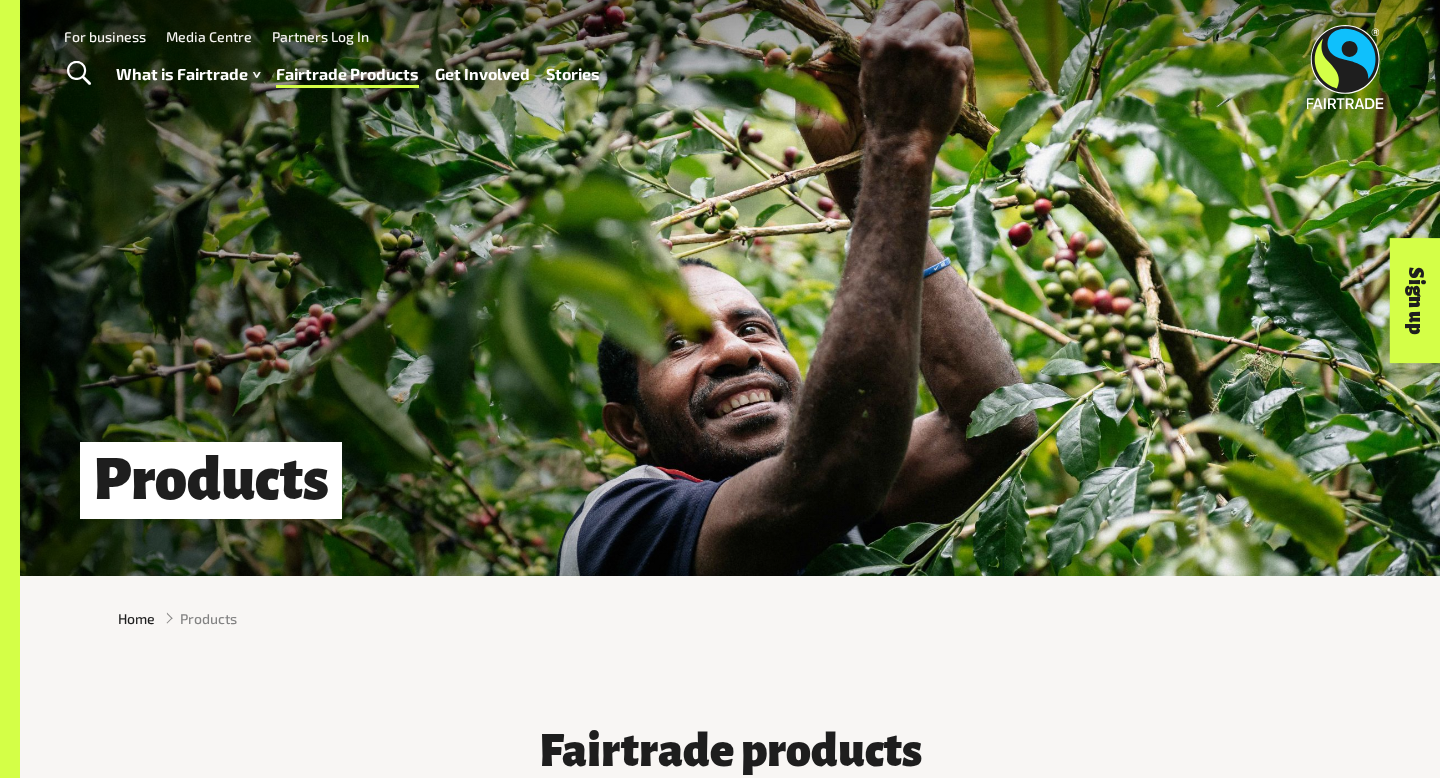 scroll, scrollTop: 168, scrollLeft: 0, axis: vertical 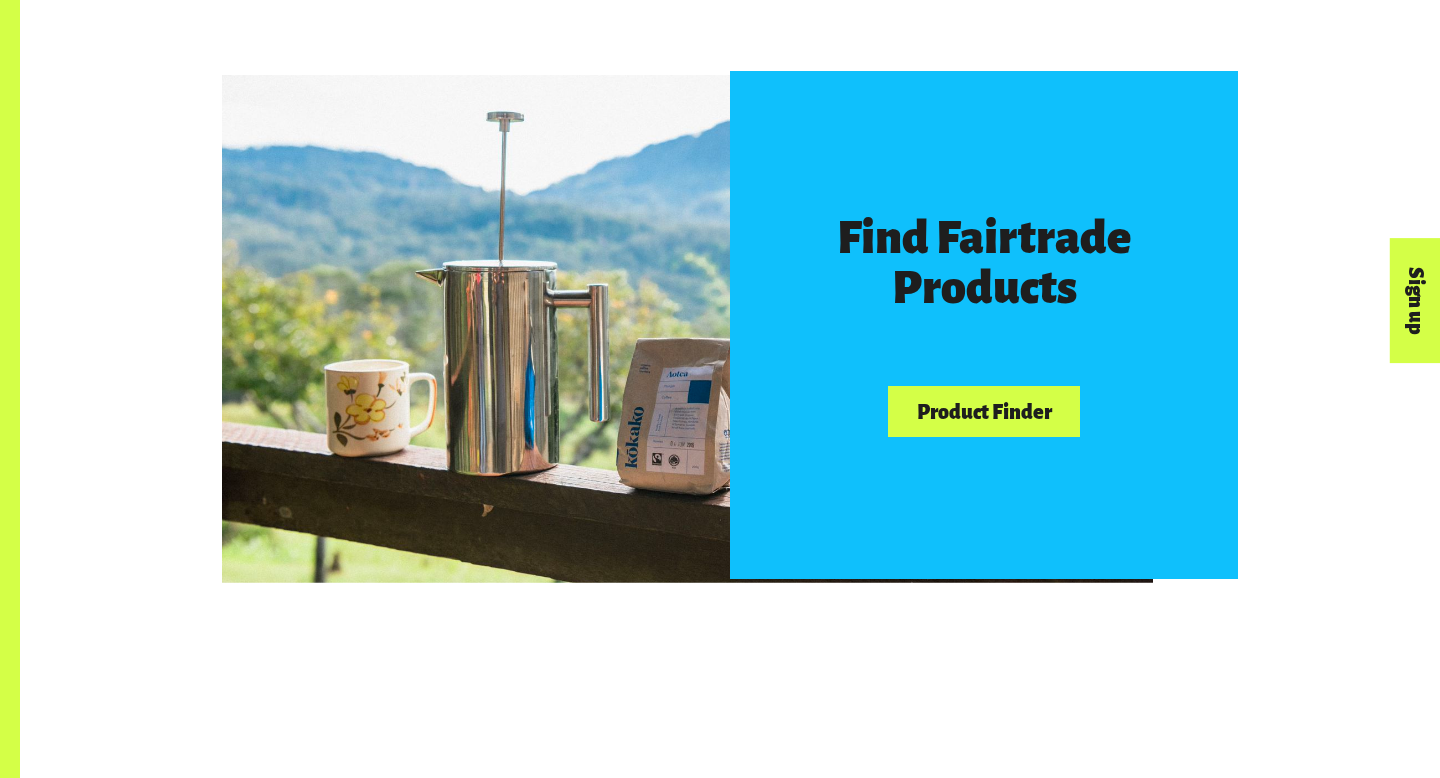 click on "Product Finder" at bounding box center [984, 411] 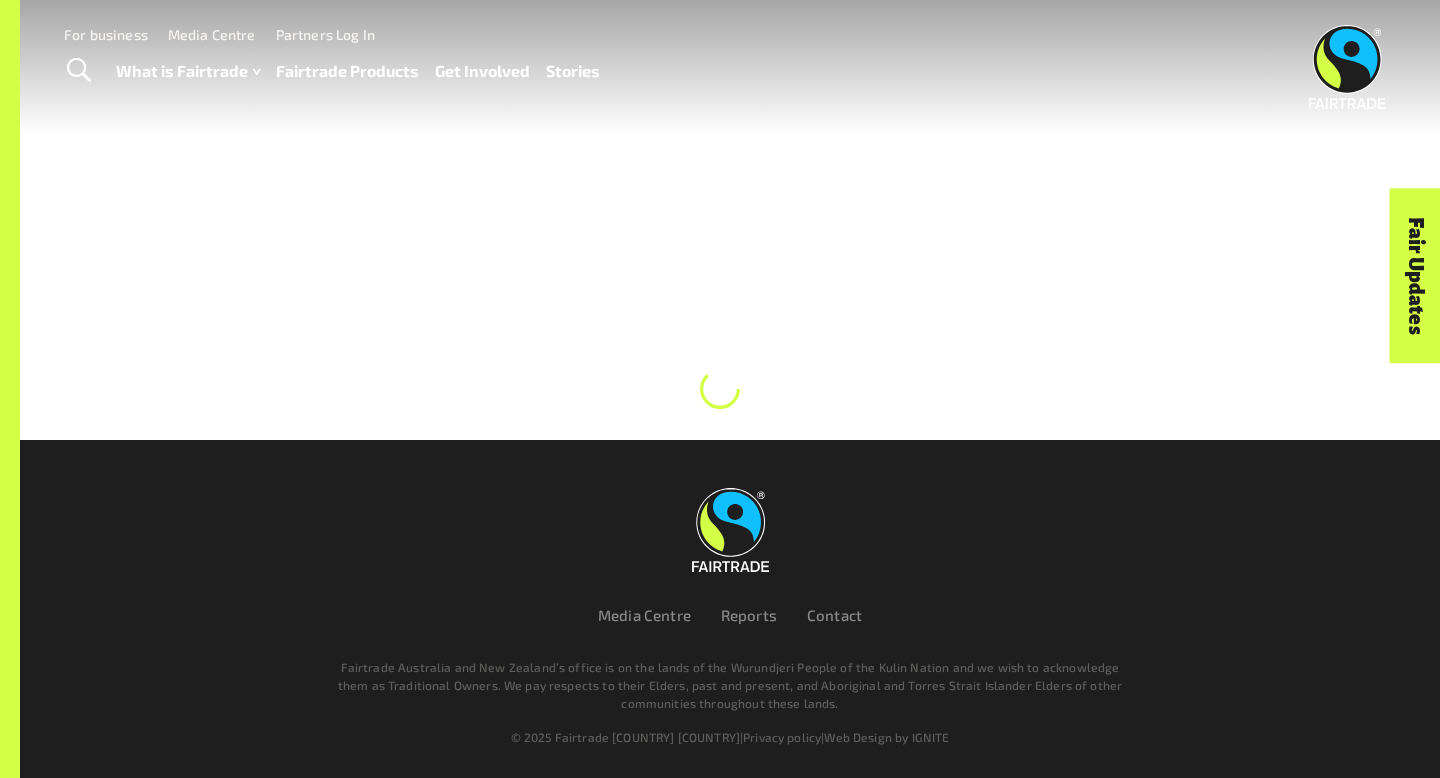 scroll, scrollTop: 0, scrollLeft: 0, axis: both 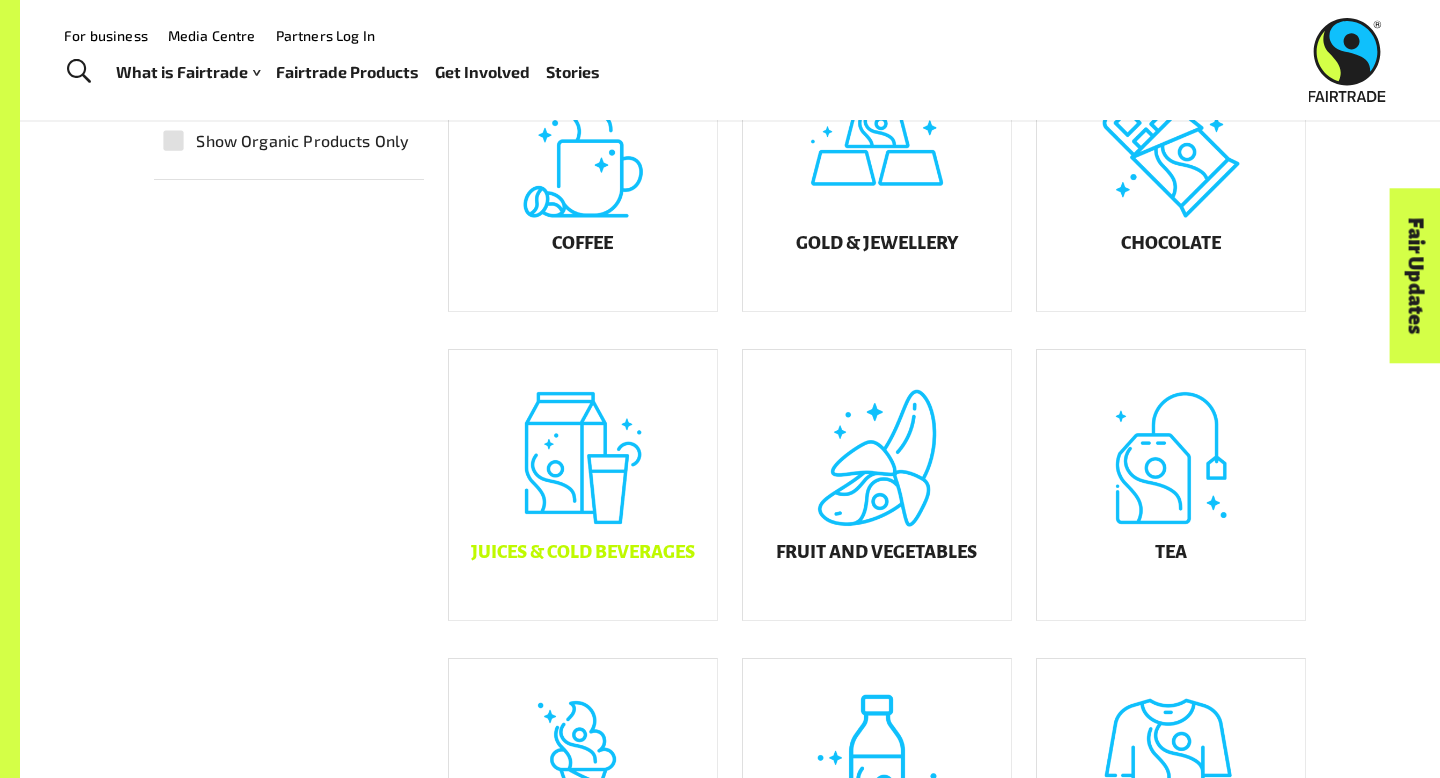 click on "Juices & Cold Beverages" at bounding box center (583, 485) 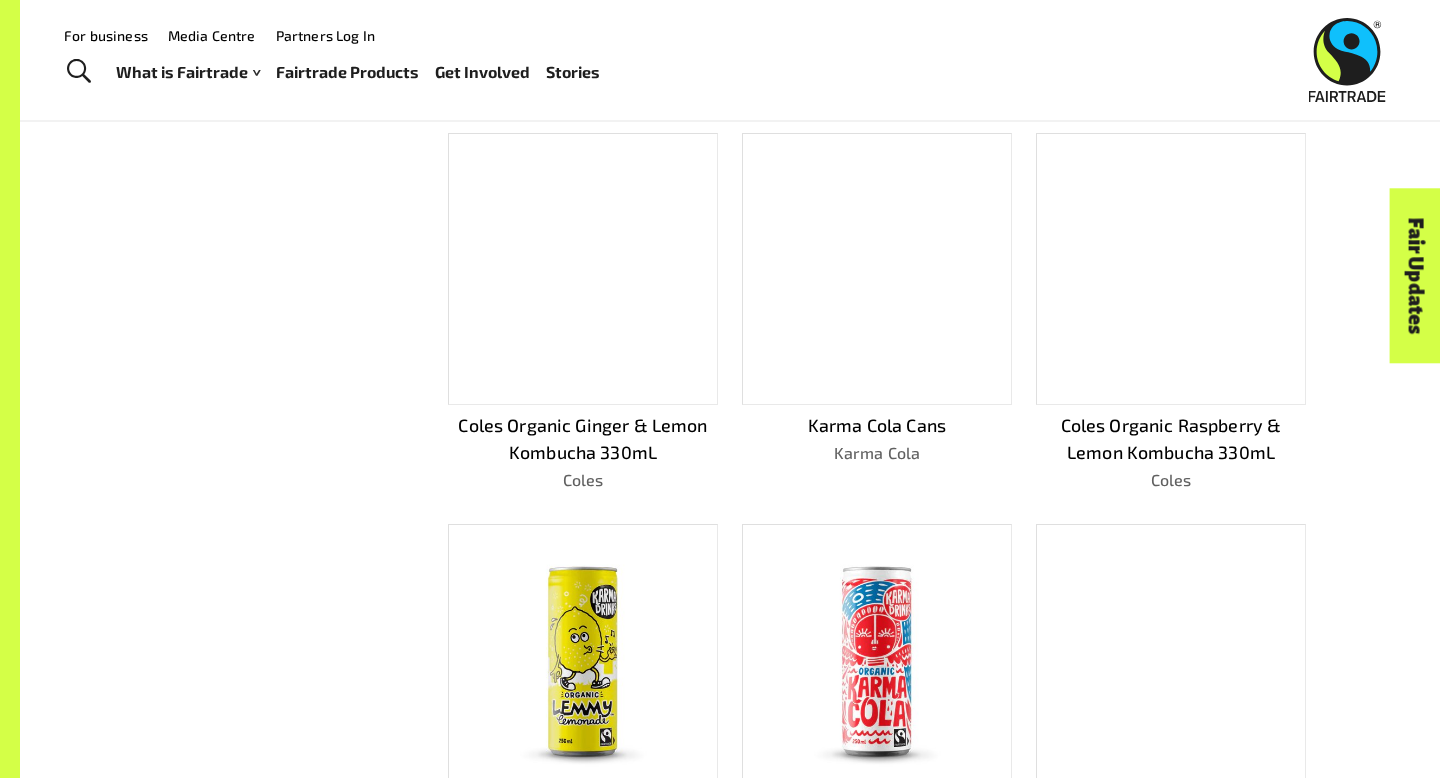 scroll, scrollTop: 794, scrollLeft: 0, axis: vertical 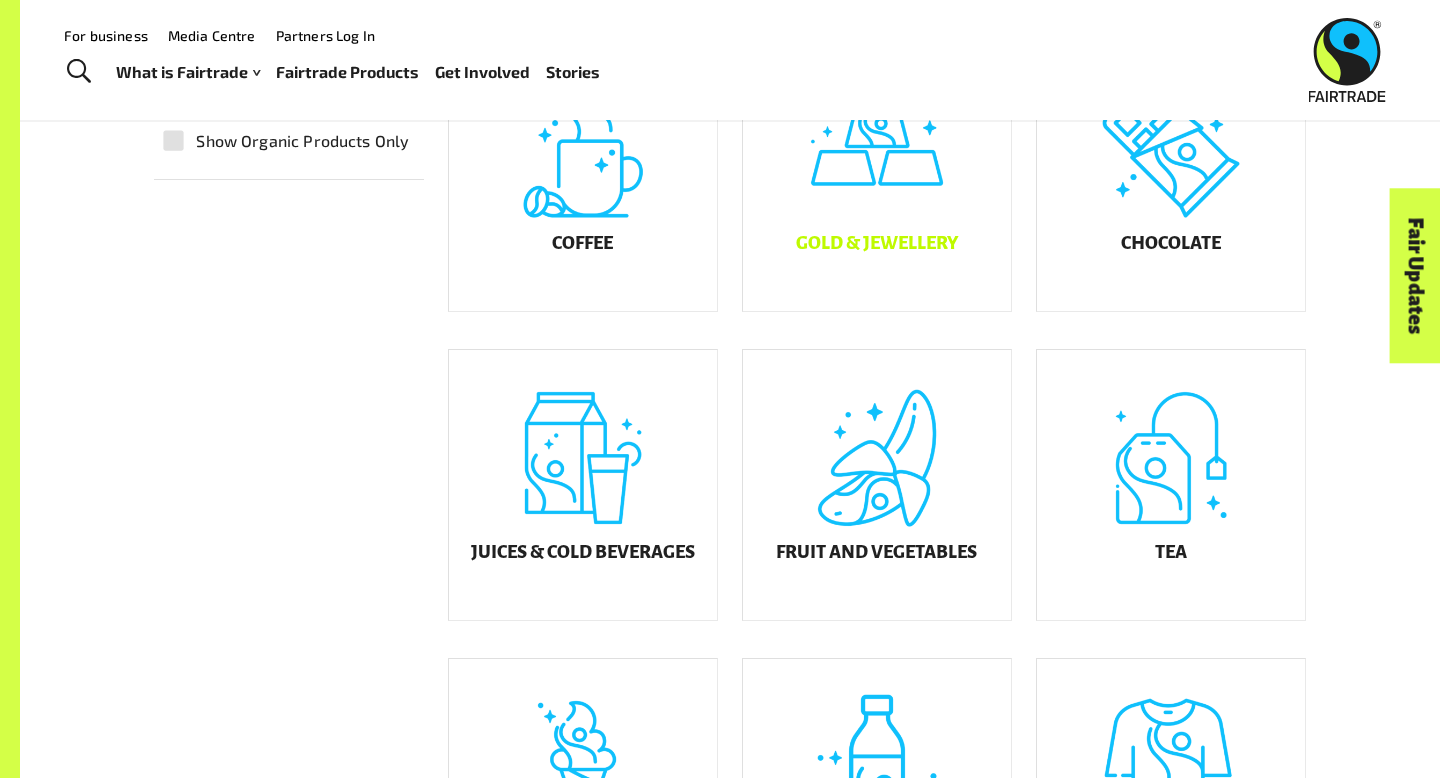 click on "Gold & Jewellery" at bounding box center [877, 244] 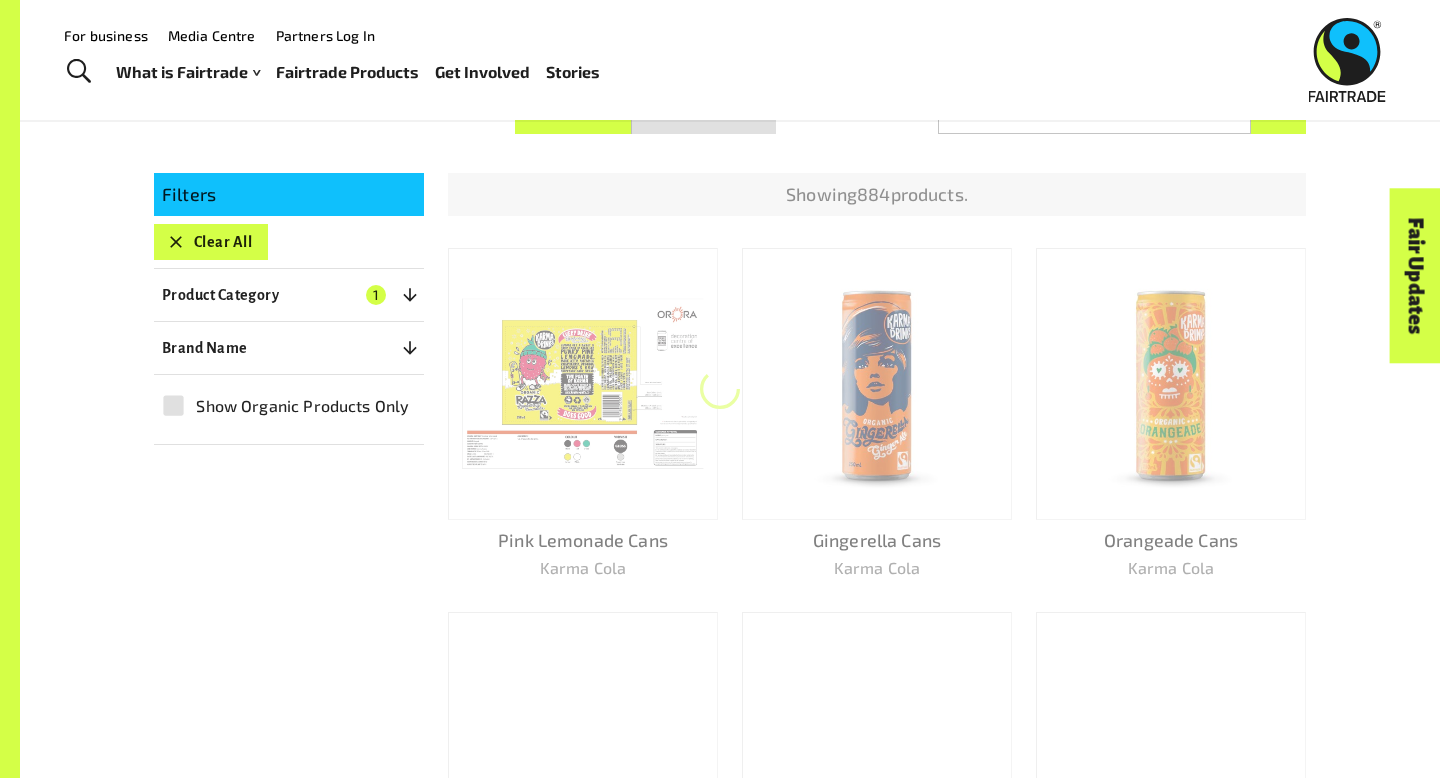 scroll, scrollTop: 348, scrollLeft: 0, axis: vertical 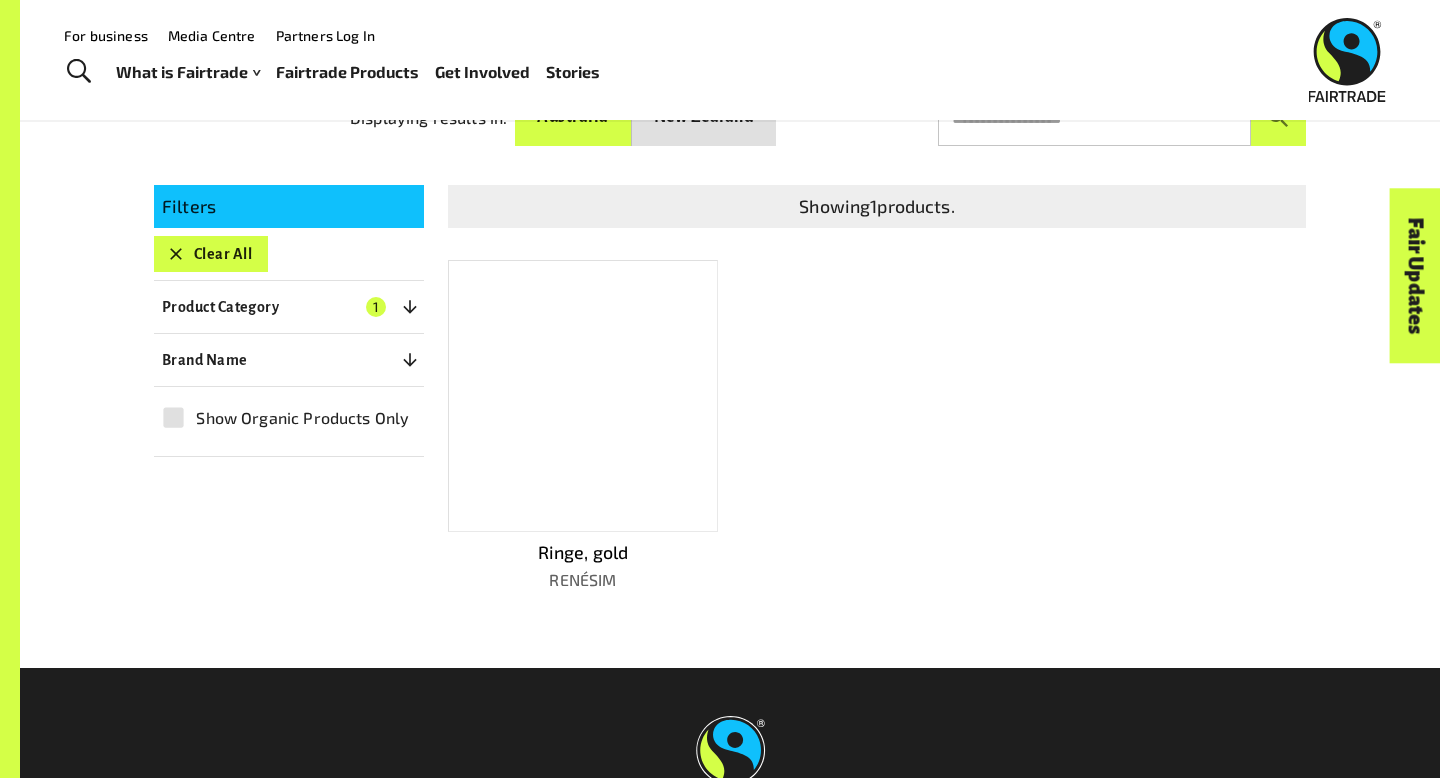click 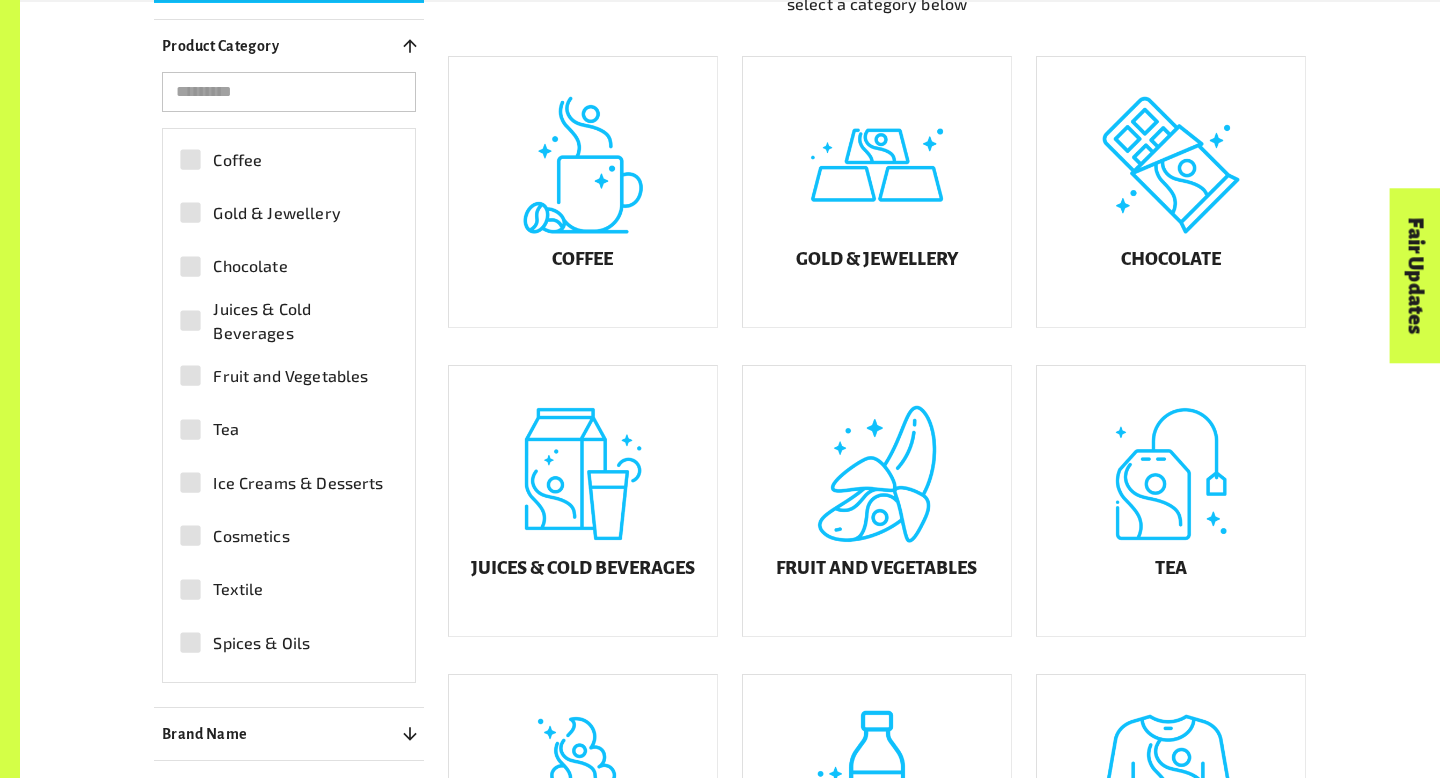scroll, scrollTop: 589, scrollLeft: 0, axis: vertical 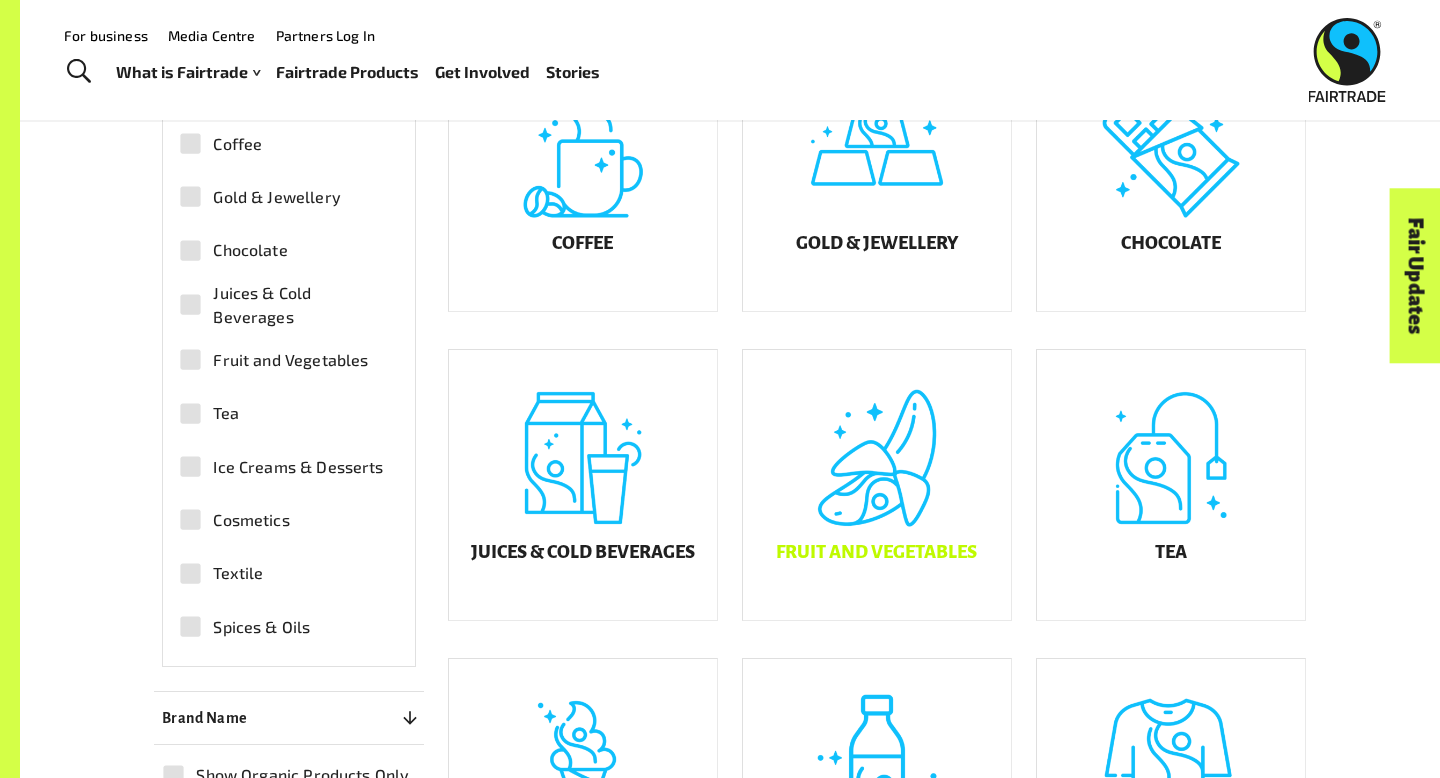 click on "Fruit and Vegetables" at bounding box center (877, 485) 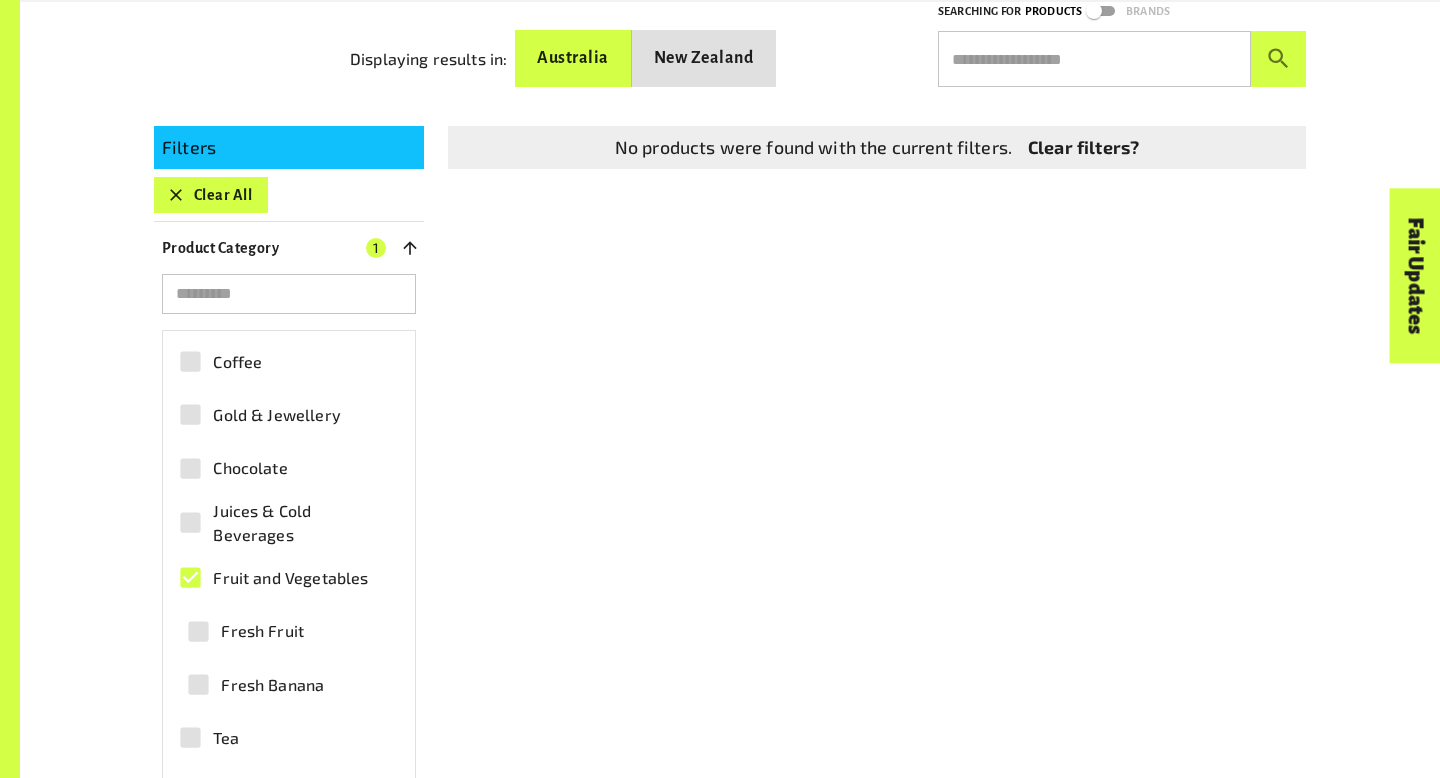 scroll, scrollTop: 409, scrollLeft: 0, axis: vertical 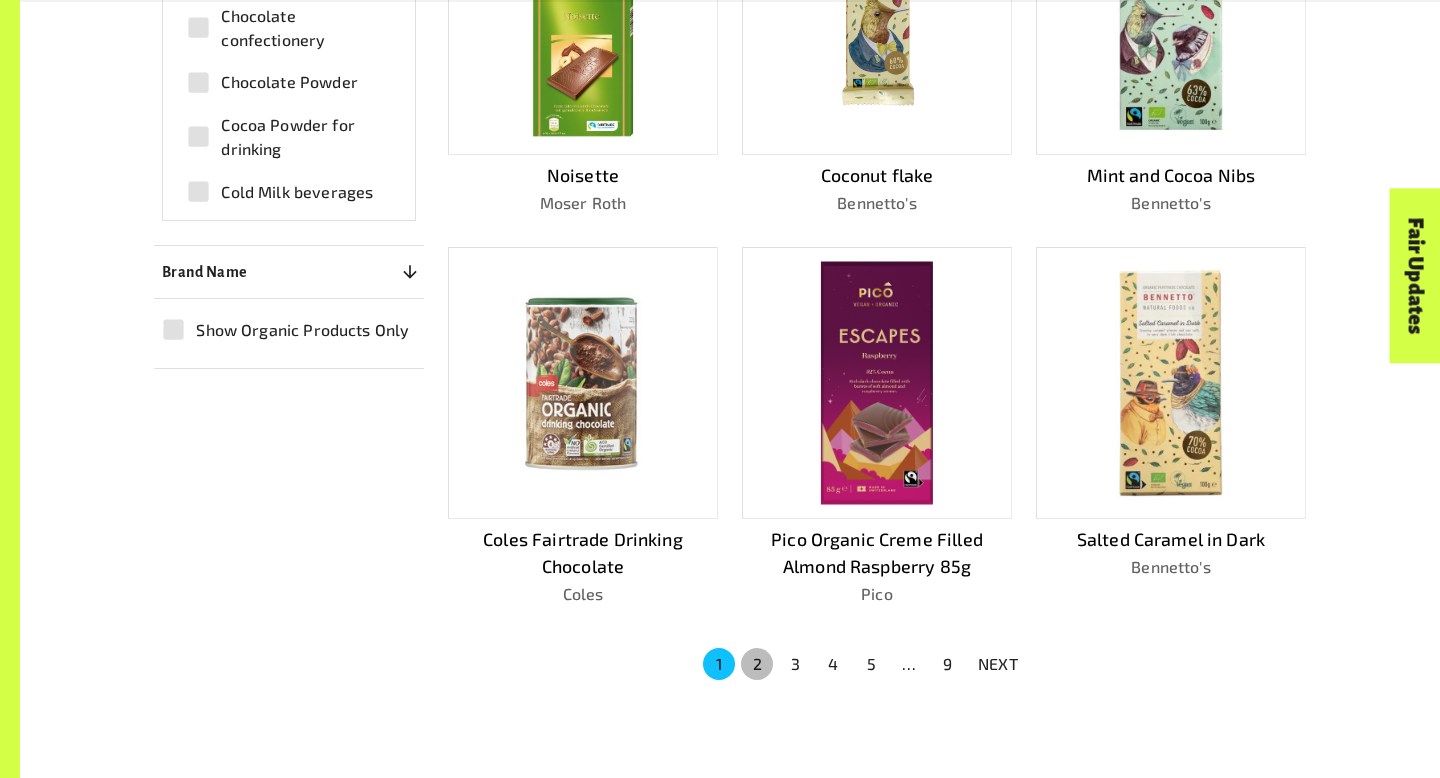 click on "2" at bounding box center (757, 664) 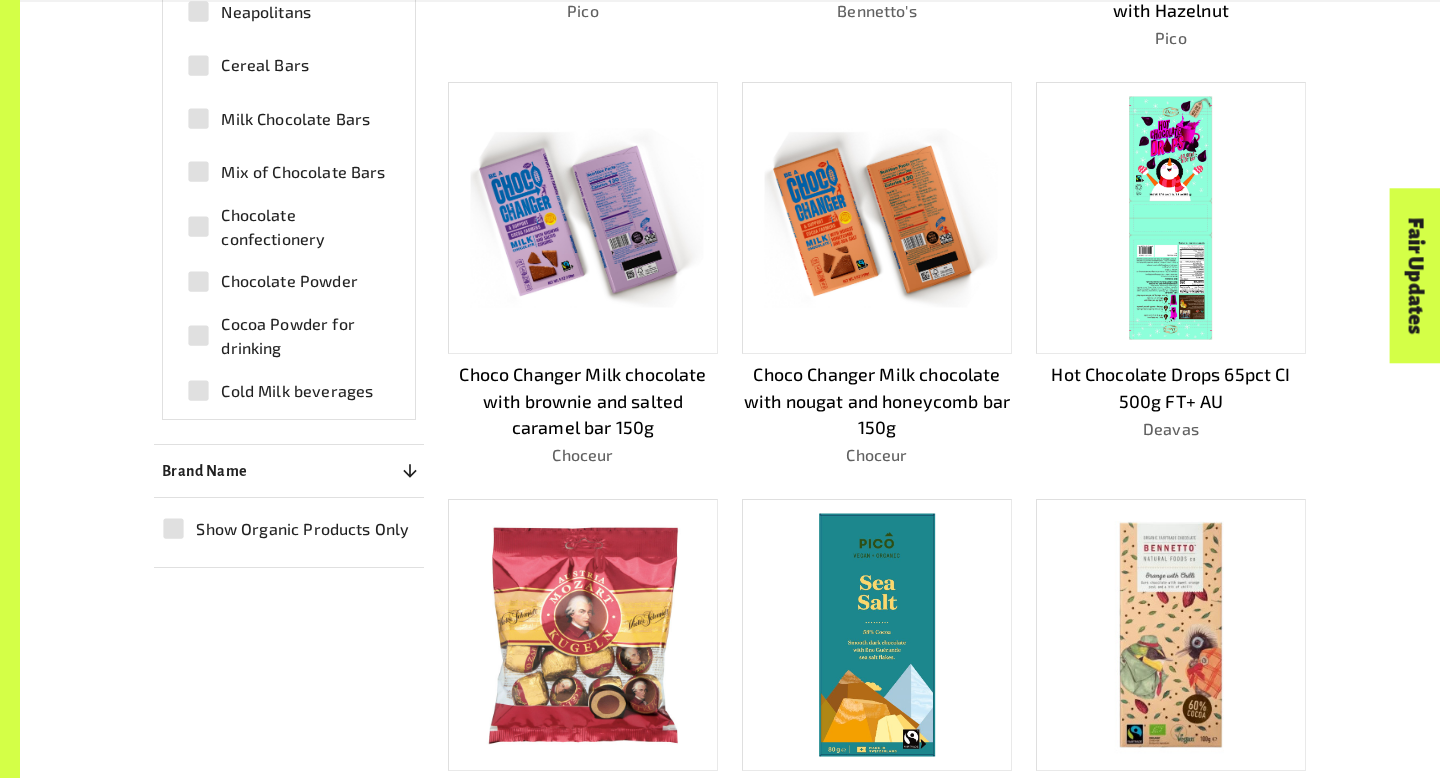 scroll, scrollTop: 1305, scrollLeft: 0, axis: vertical 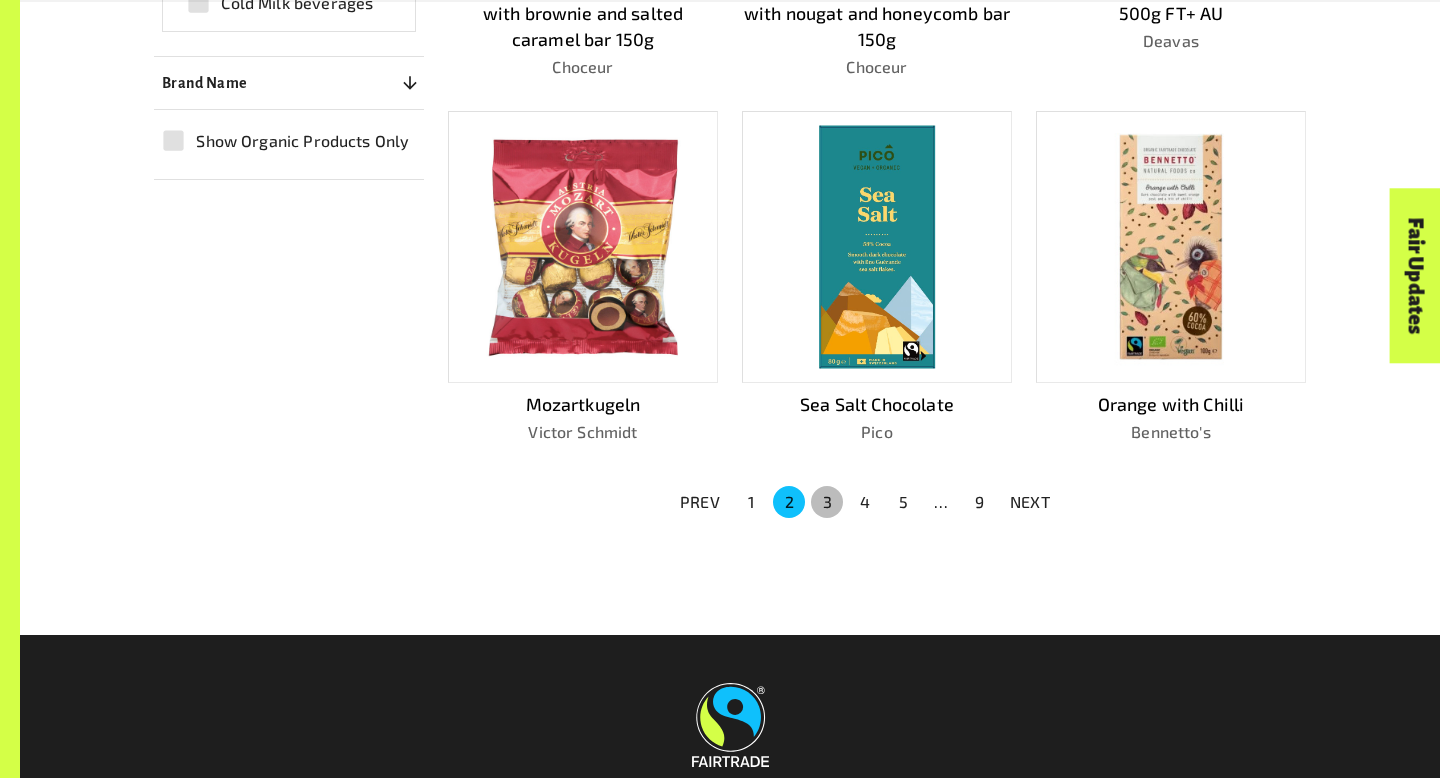 click on "3" at bounding box center (827, 502) 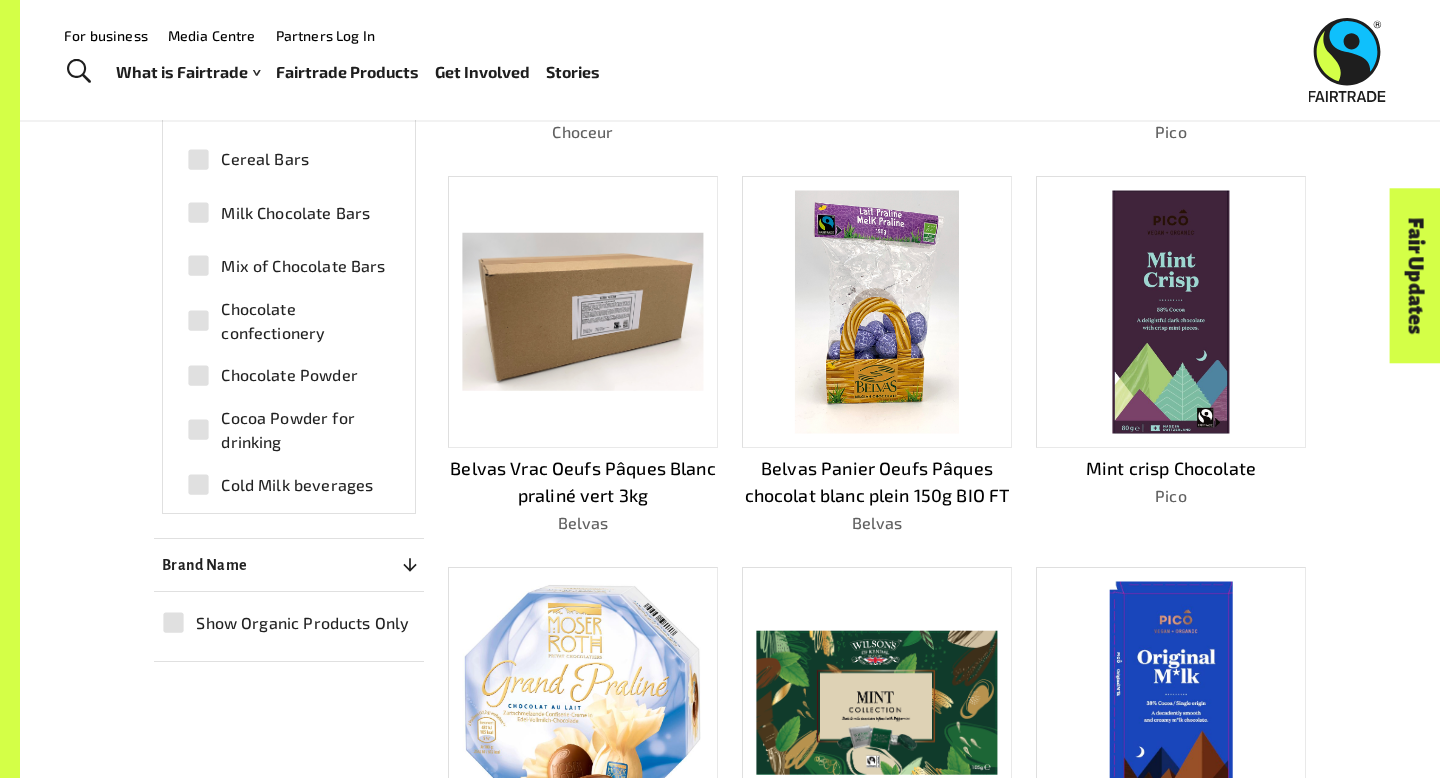 scroll, scrollTop: 822, scrollLeft: 0, axis: vertical 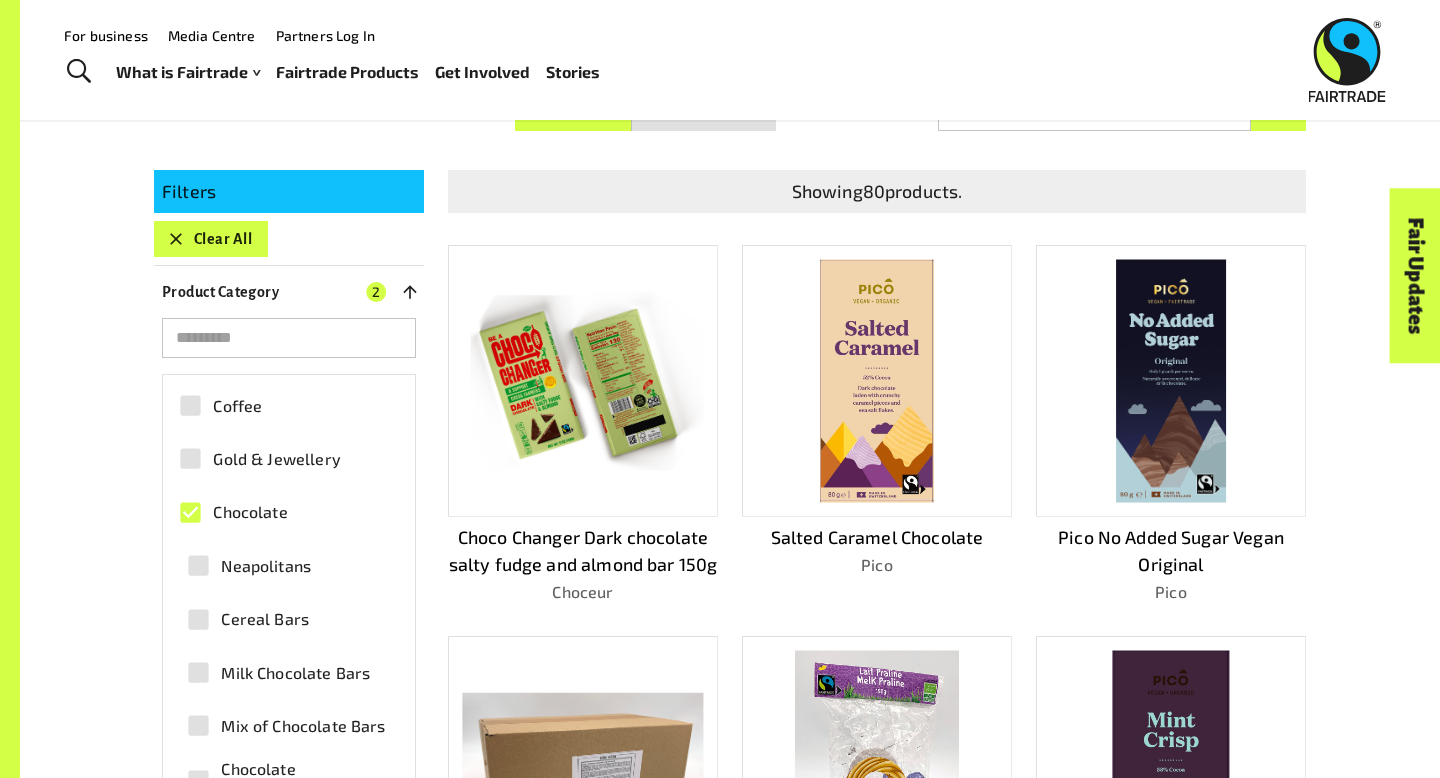 click on "Clear All" at bounding box center (211, 239) 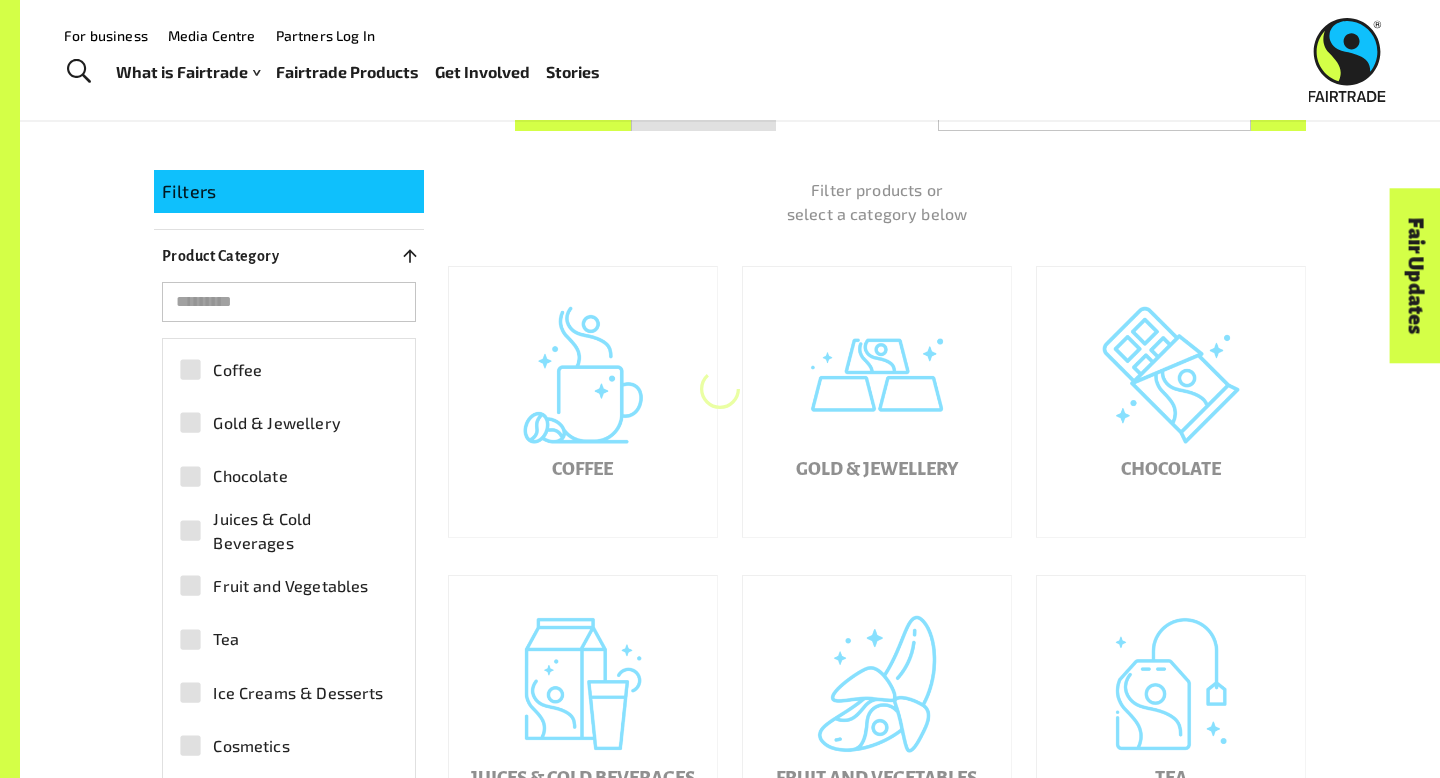 scroll, scrollTop: 348, scrollLeft: 0, axis: vertical 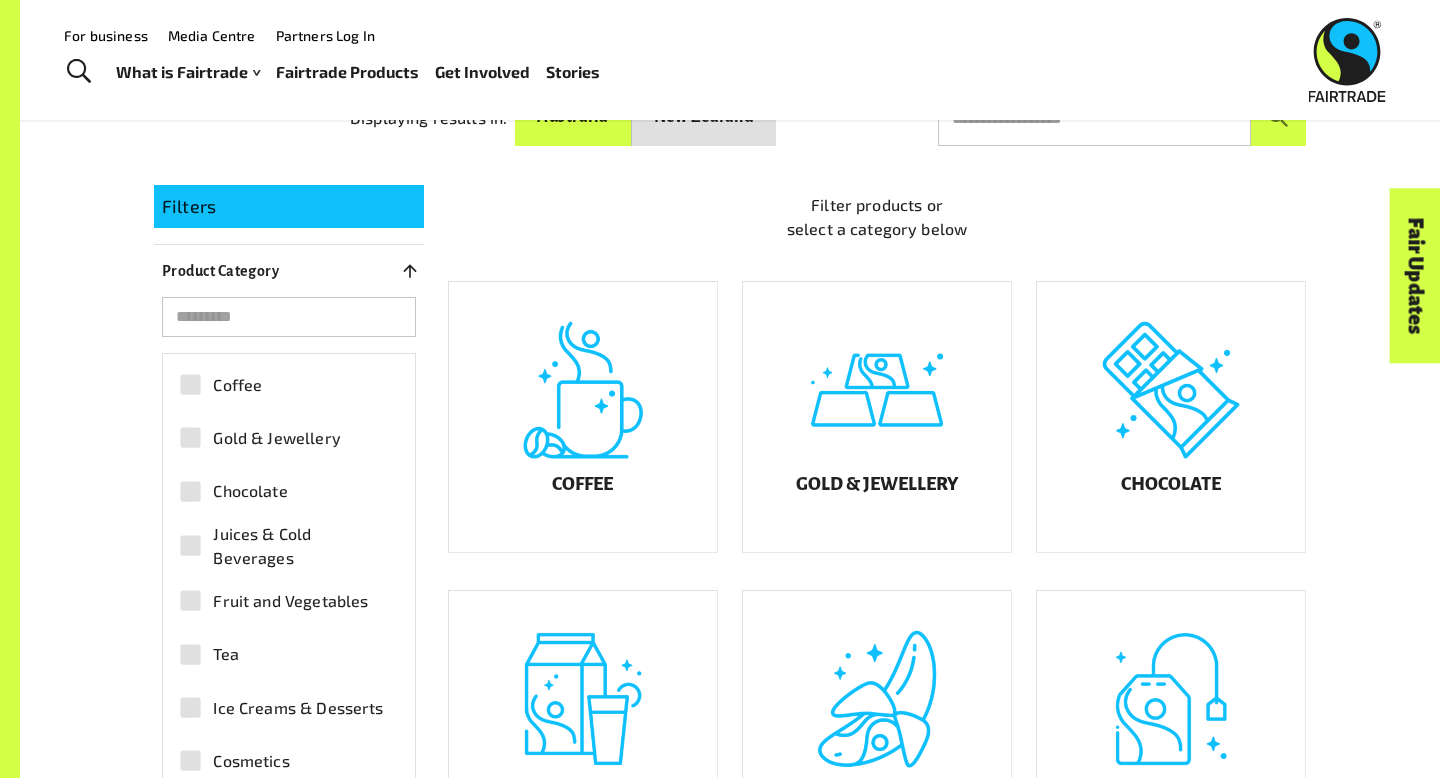 click on "Fairtrade Products" at bounding box center (347, 72) 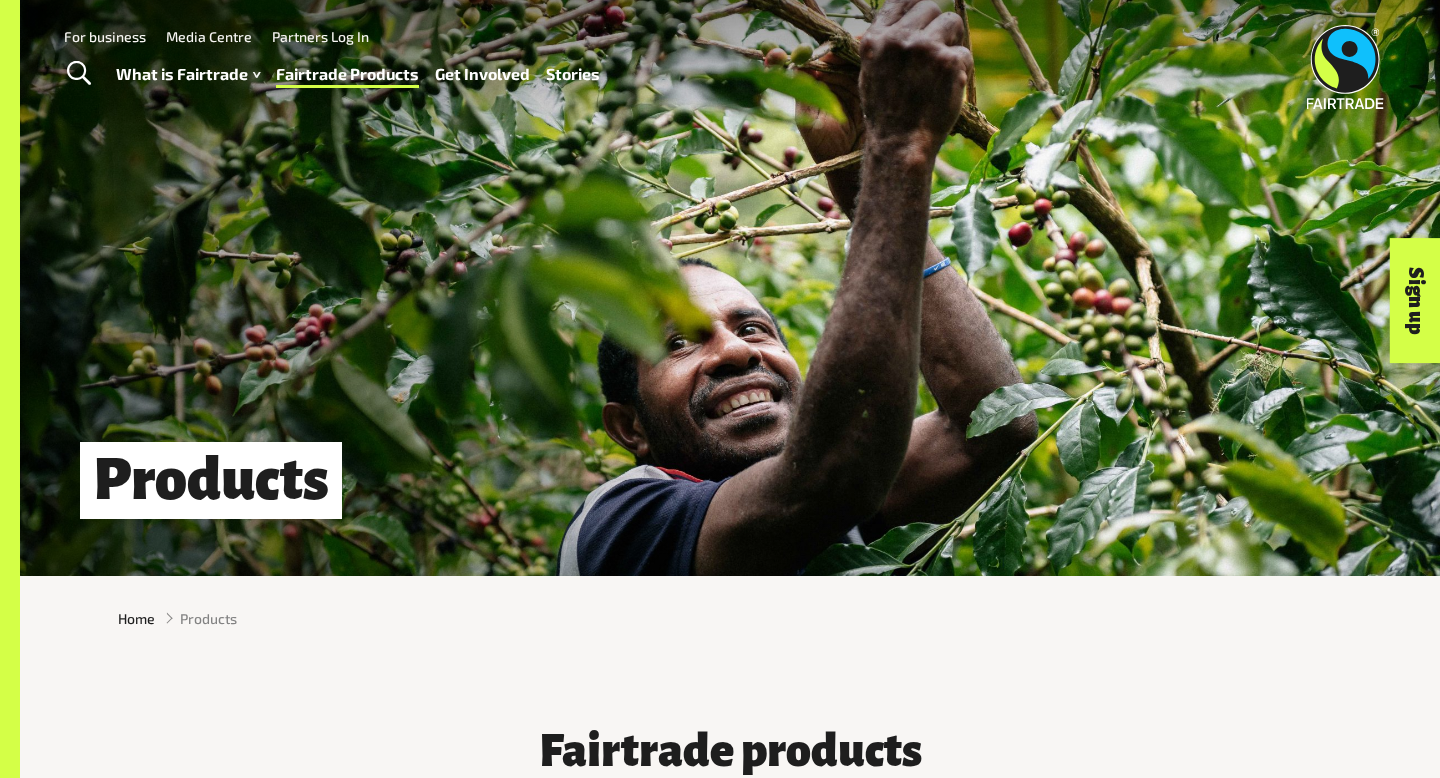 scroll, scrollTop: 0, scrollLeft: 0, axis: both 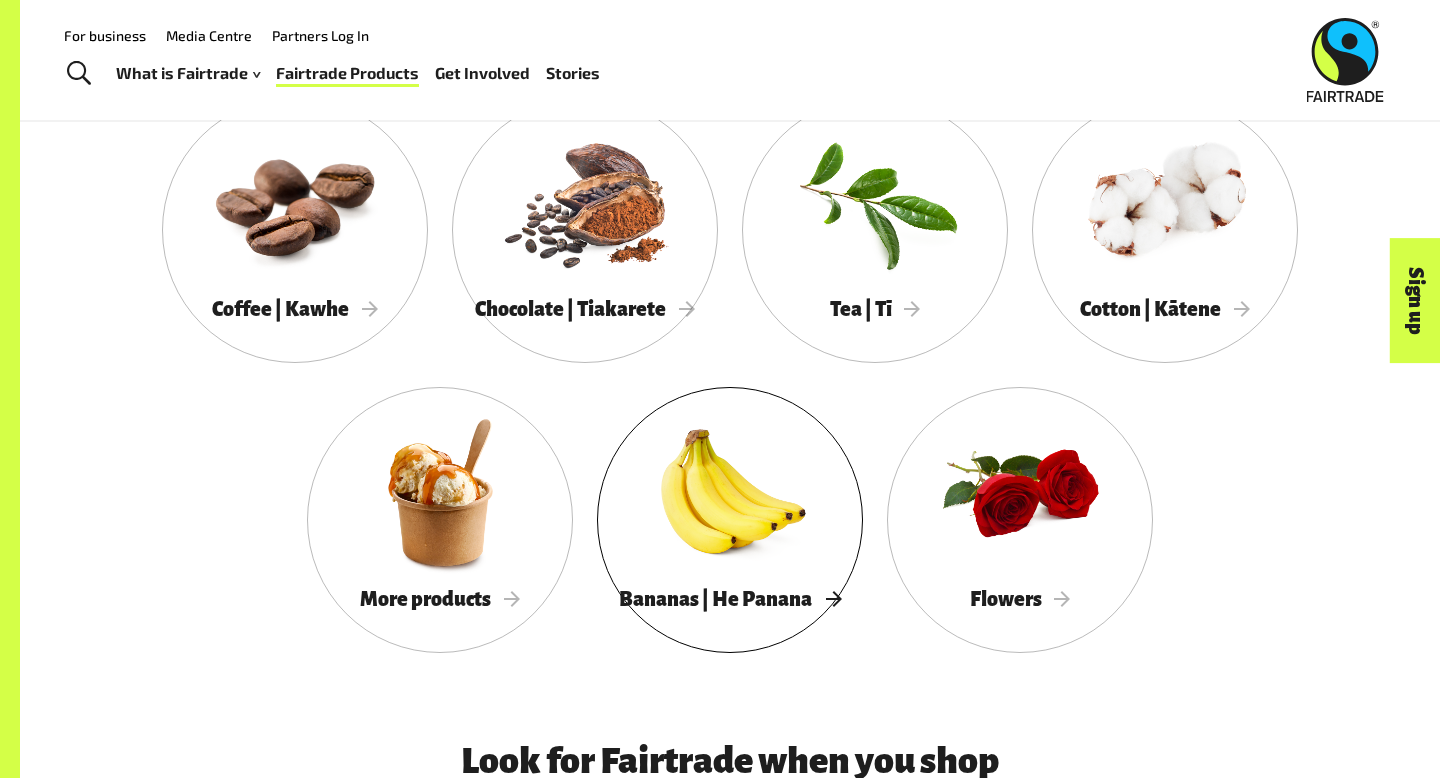 click at bounding box center [730, 492] 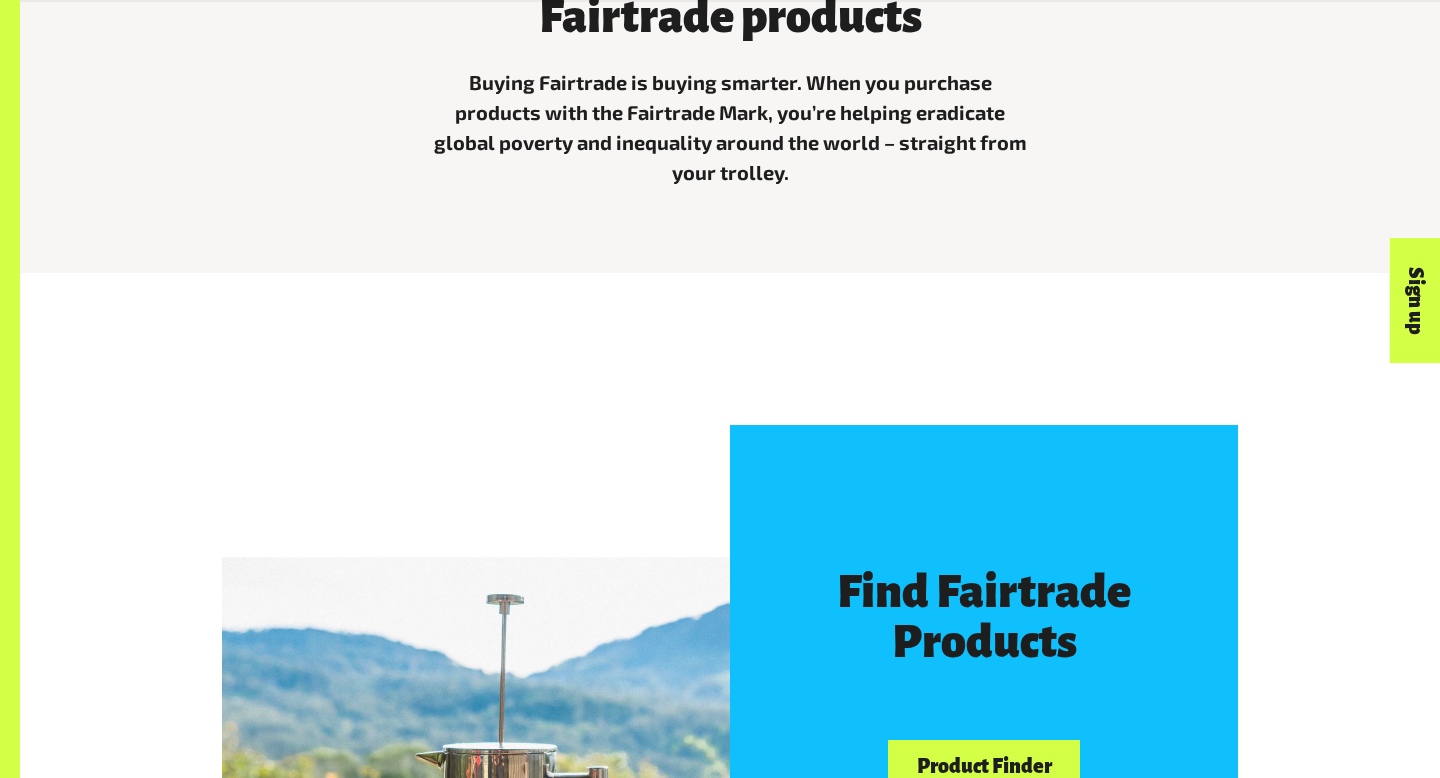 scroll, scrollTop: 907, scrollLeft: 0, axis: vertical 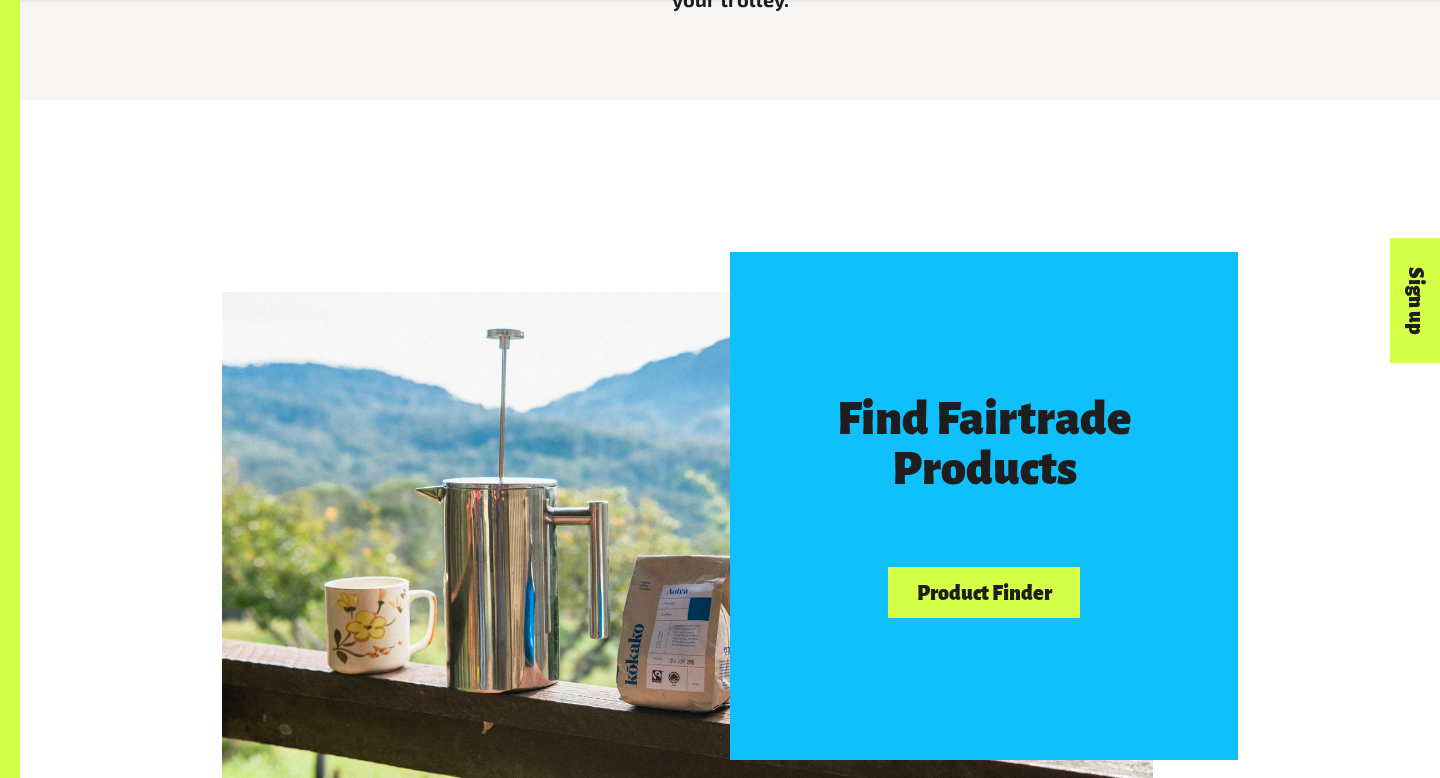 click on "Product Finder" at bounding box center [984, 592] 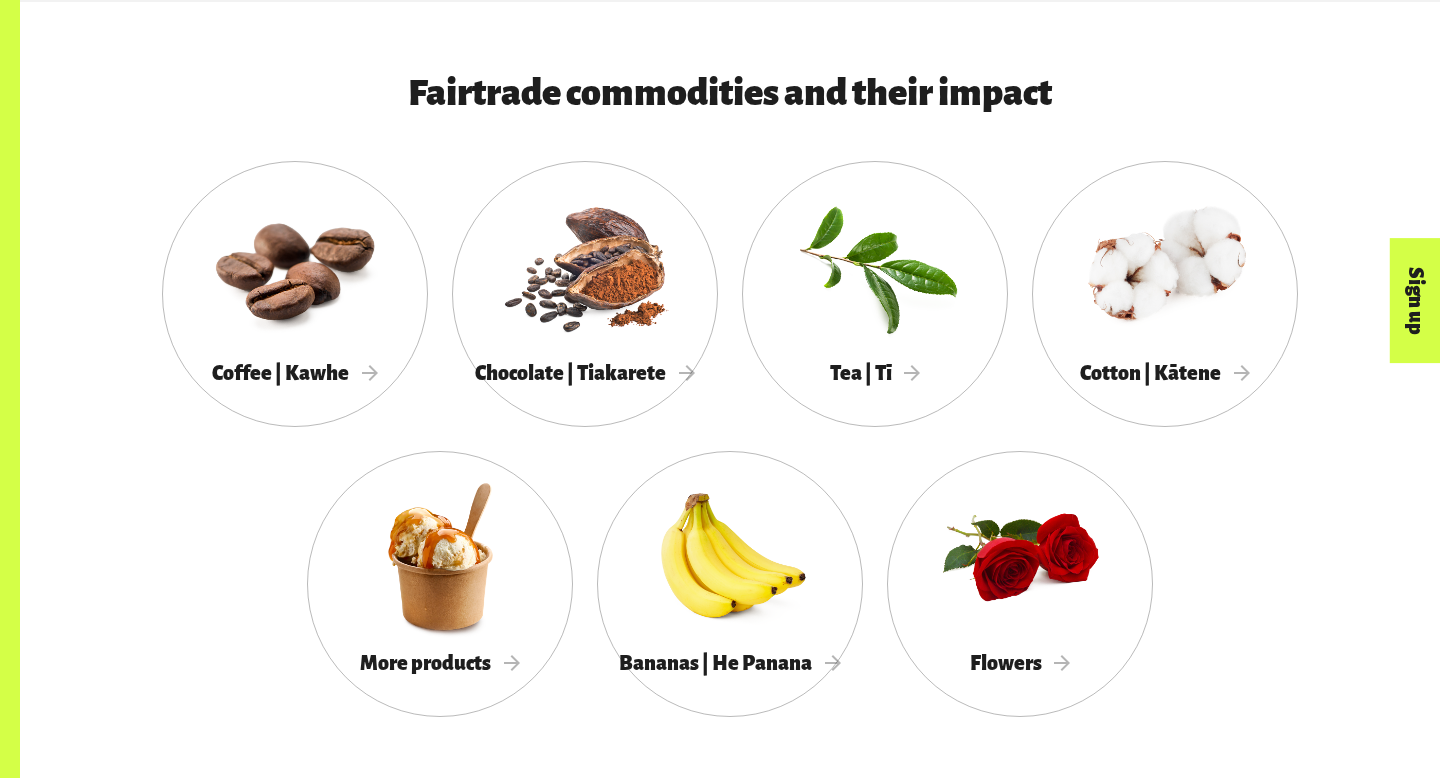 scroll, scrollTop: 1886, scrollLeft: 0, axis: vertical 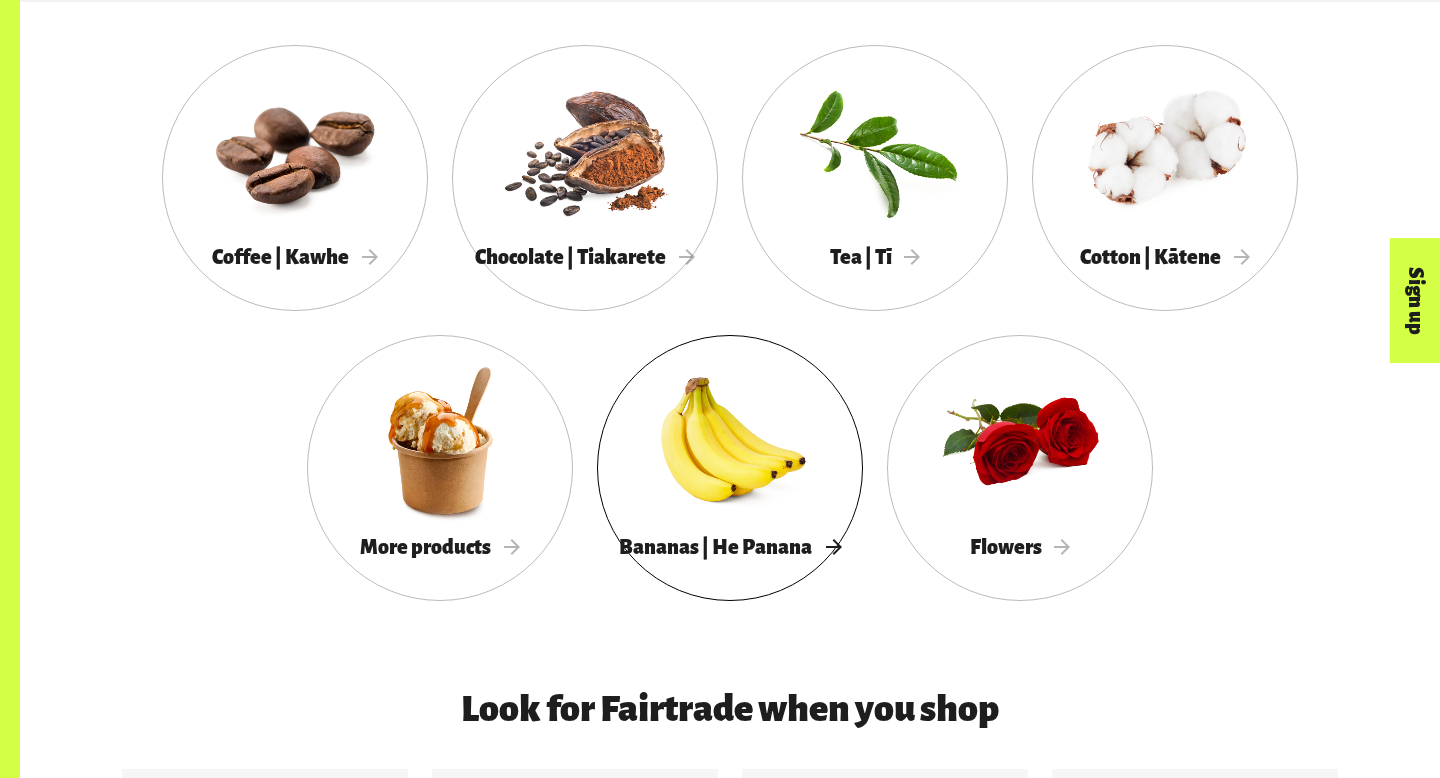 click at bounding box center [730, 440] 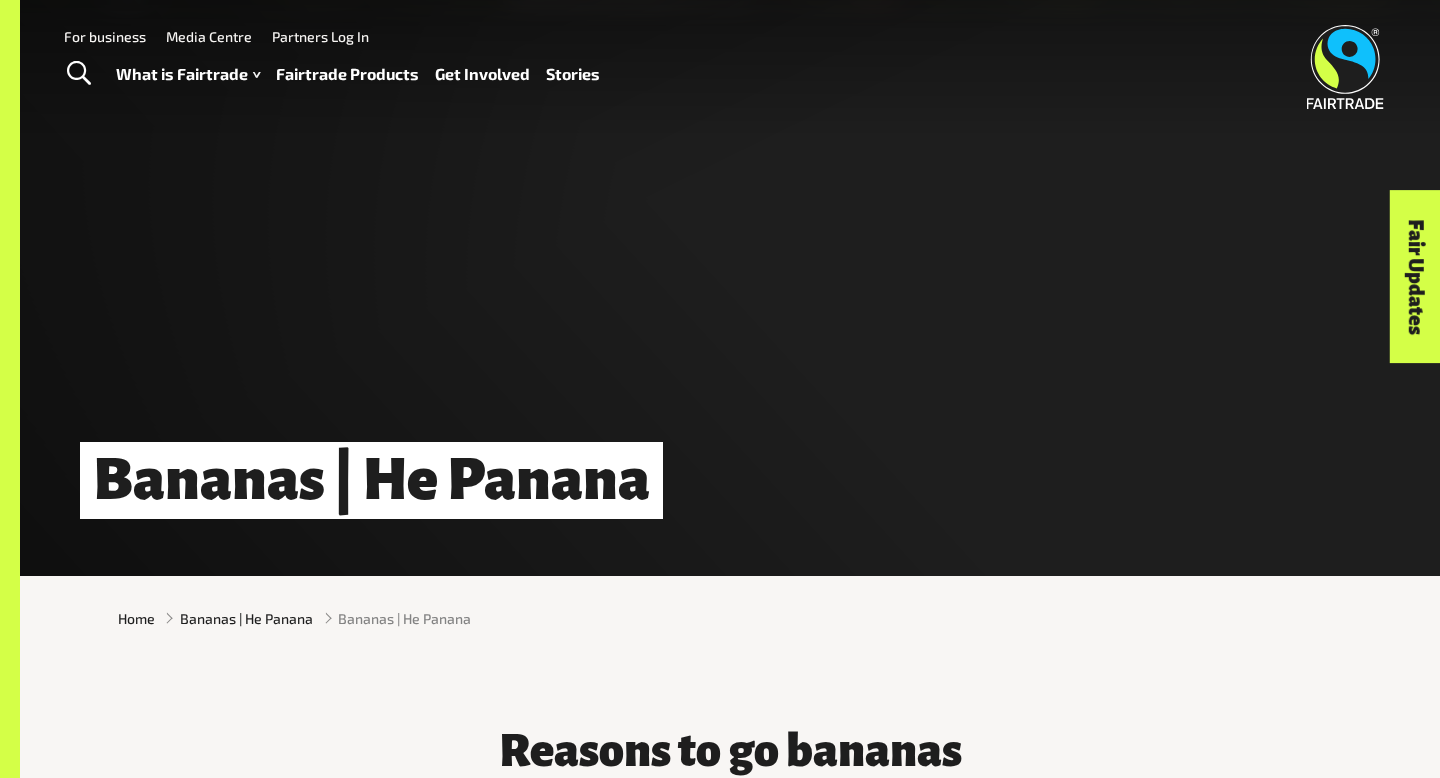 scroll, scrollTop: 0, scrollLeft: 0, axis: both 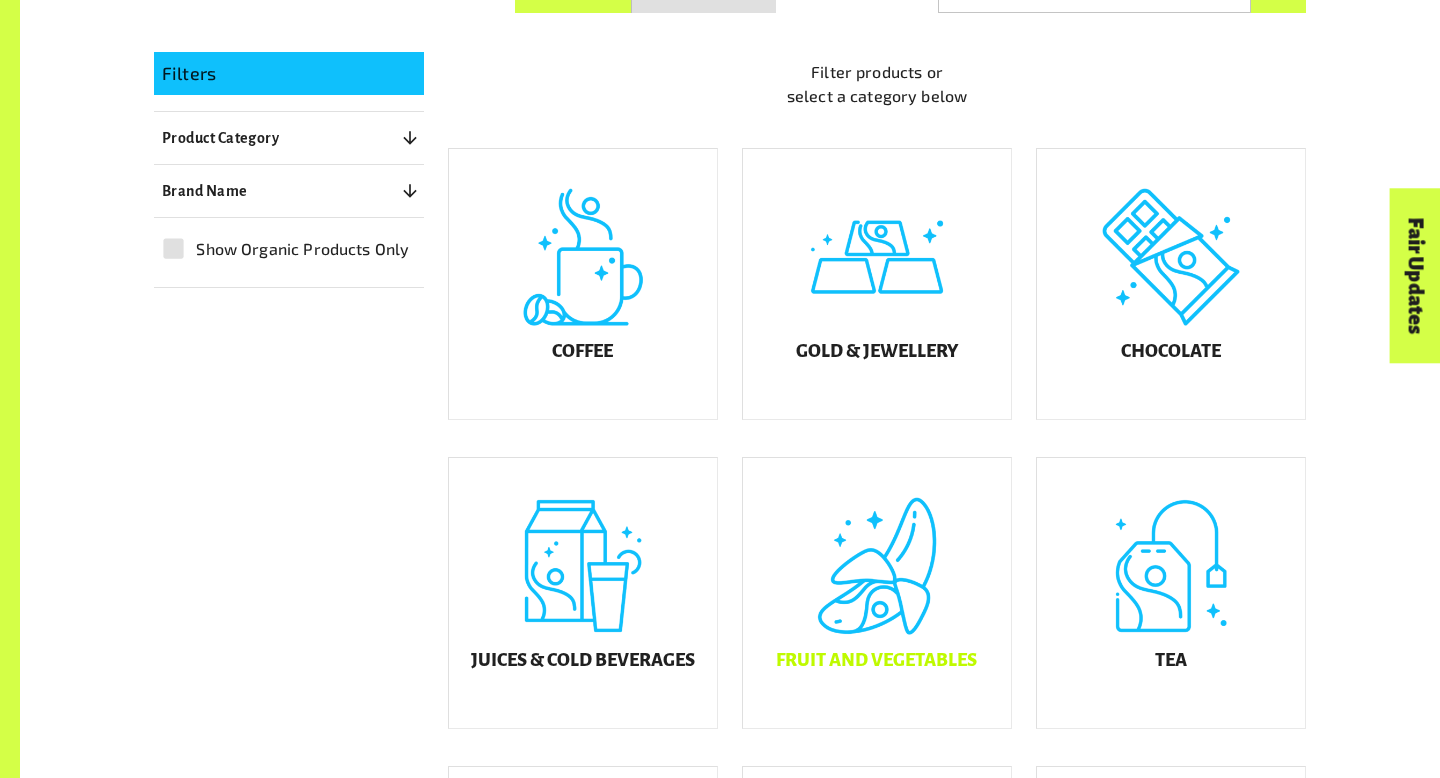 click on "Fruit and Vegetables" at bounding box center (877, 593) 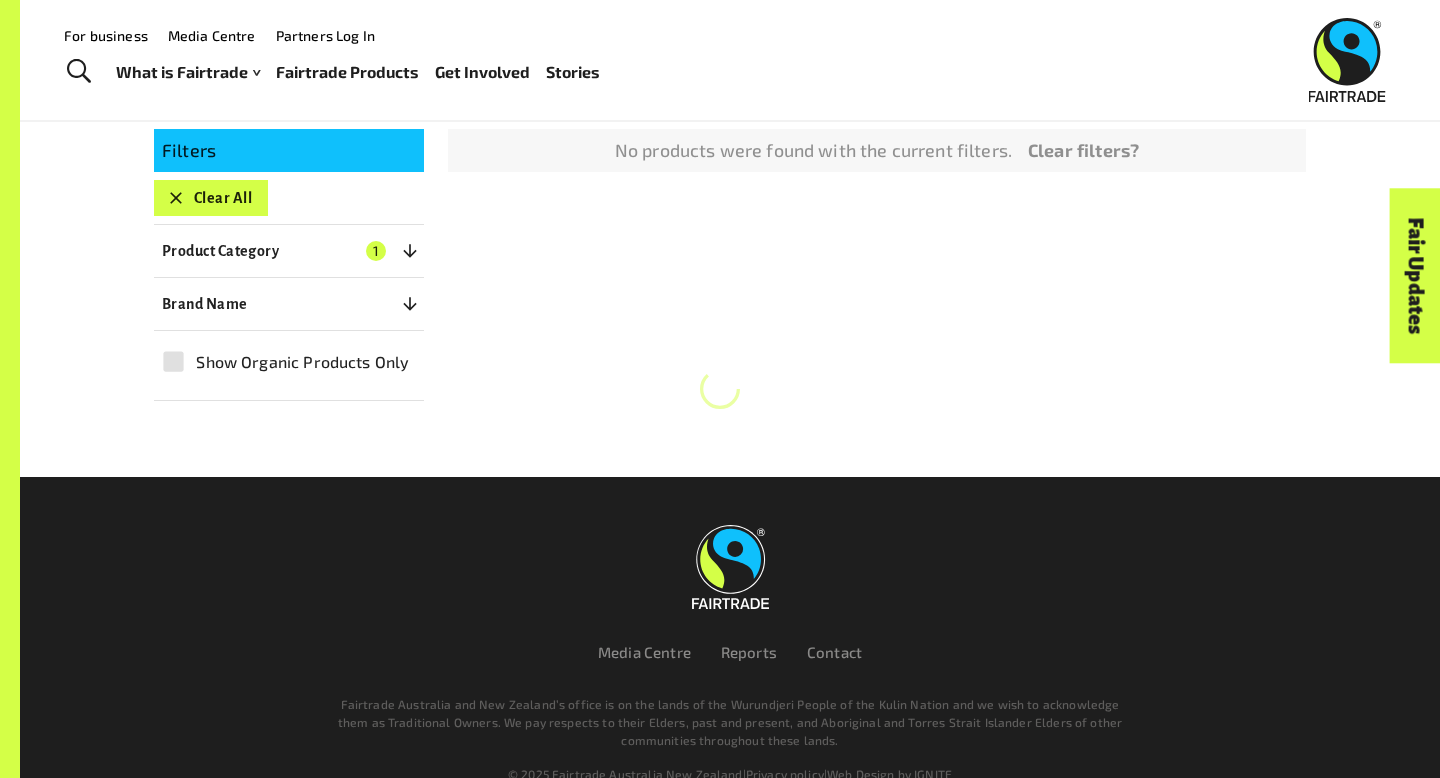 scroll, scrollTop: 348, scrollLeft: 0, axis: vertical 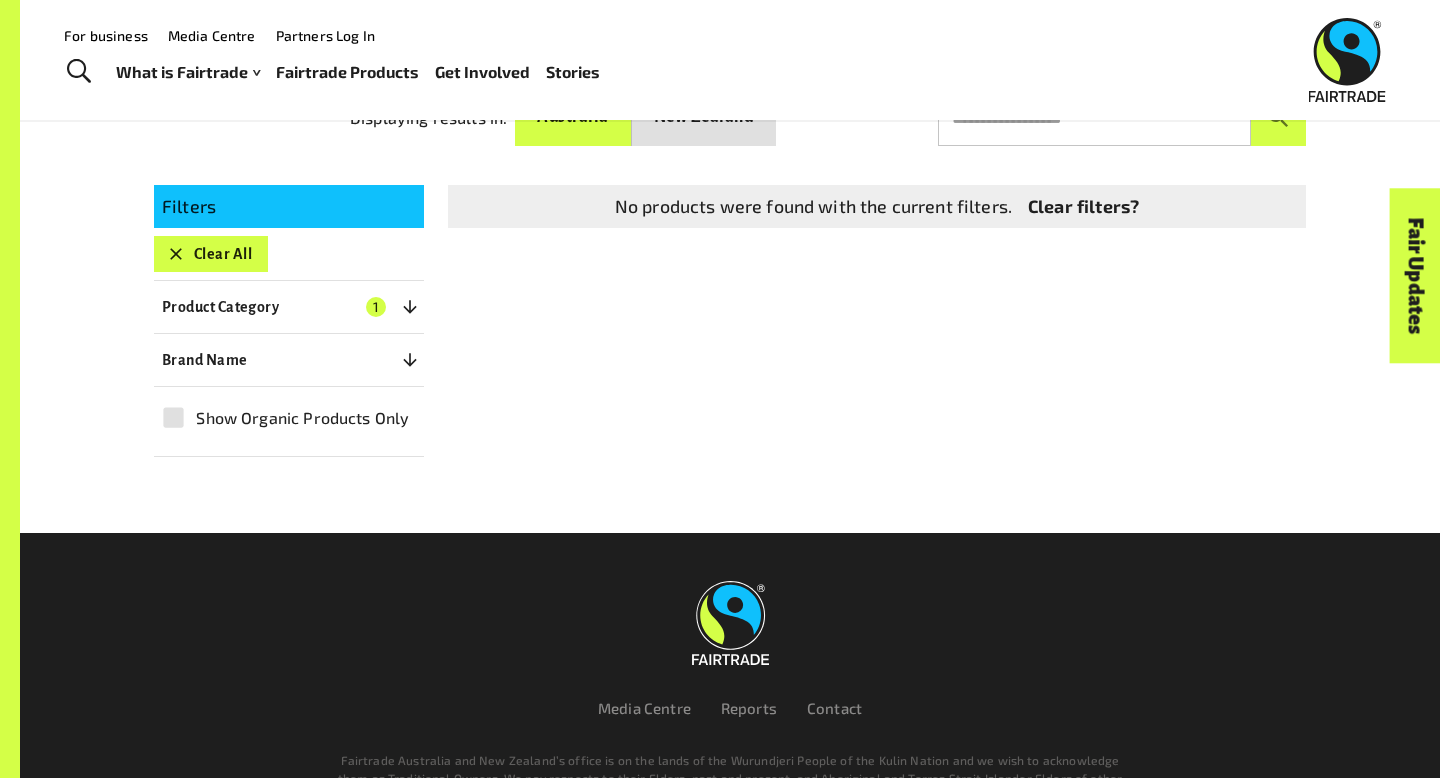 click on "No products were found with the current filters." at bounding box center [813, 206] 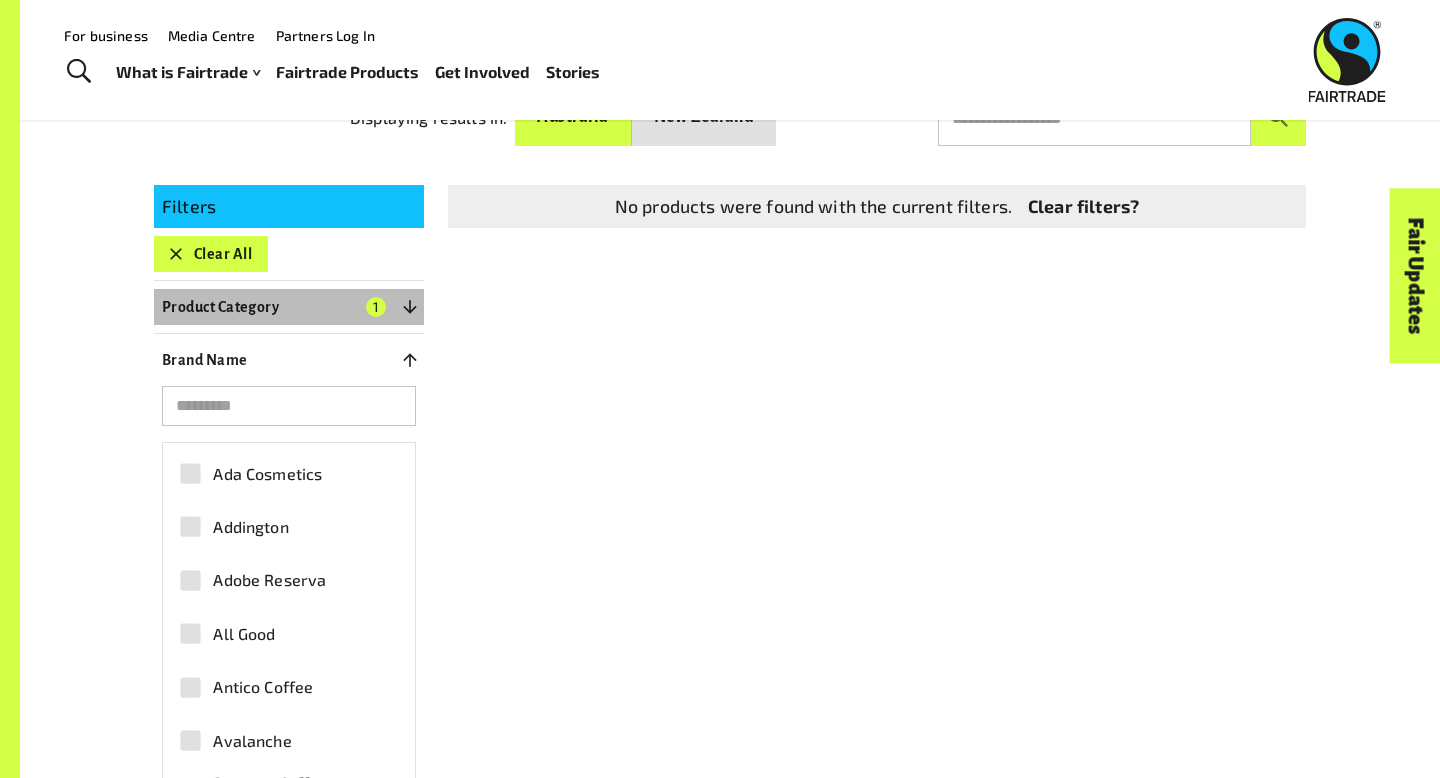 click on "Product Category 1" at bounding box center [289, 307] 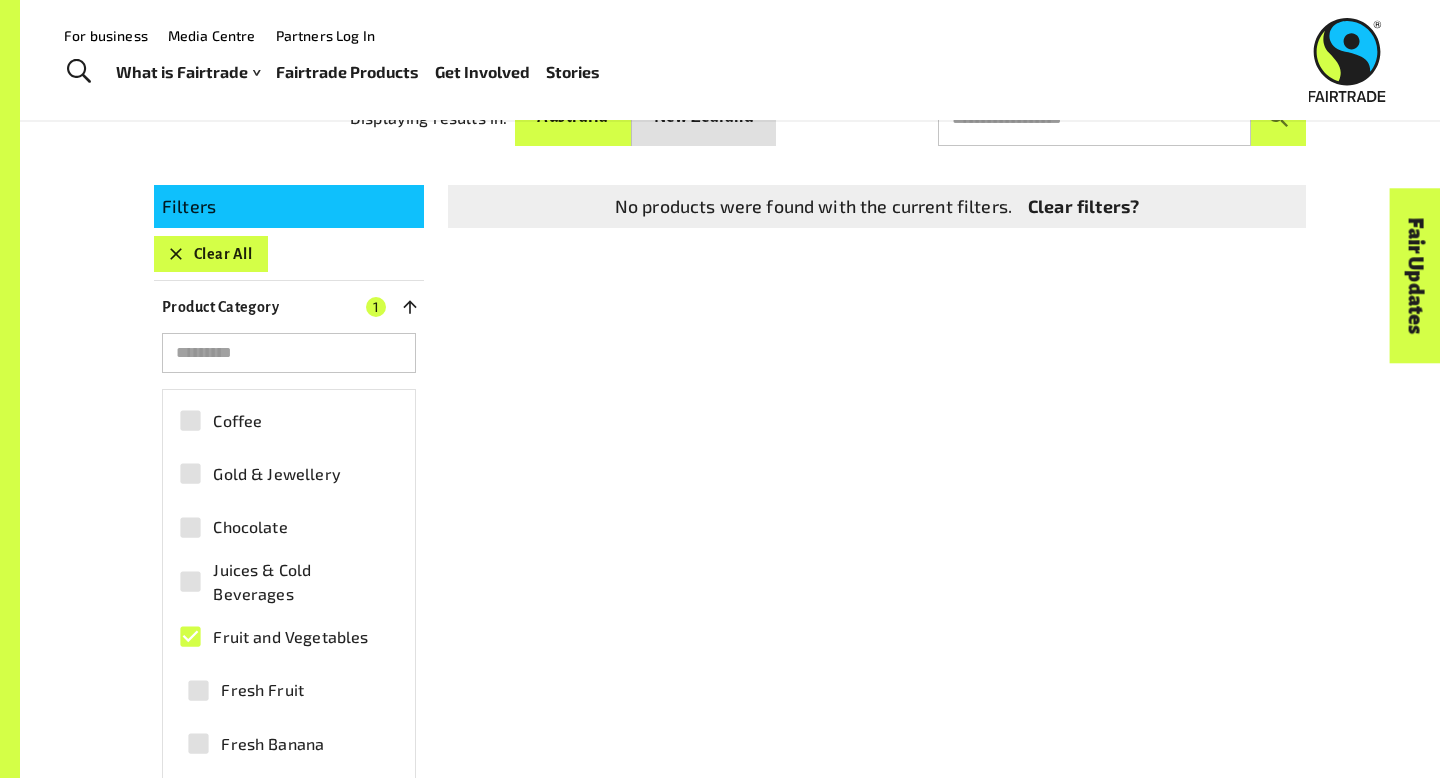 scroll, scrollTop: 61, scrollLeft: 0, axis: vertical 